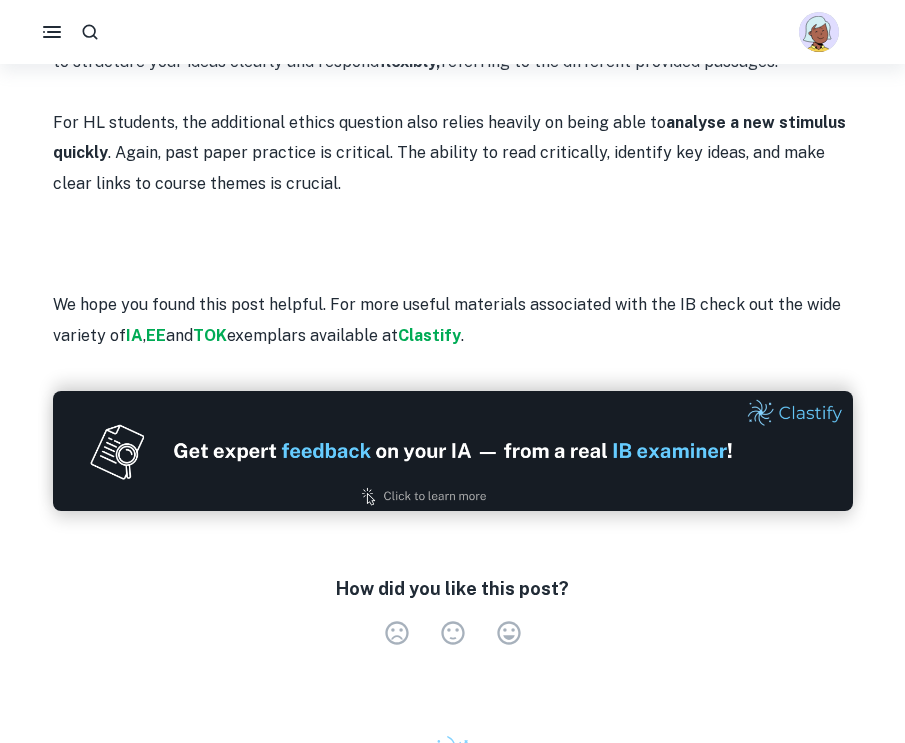scroll, scrollTop: 2989, scrollLeft: 0, axis: vertical 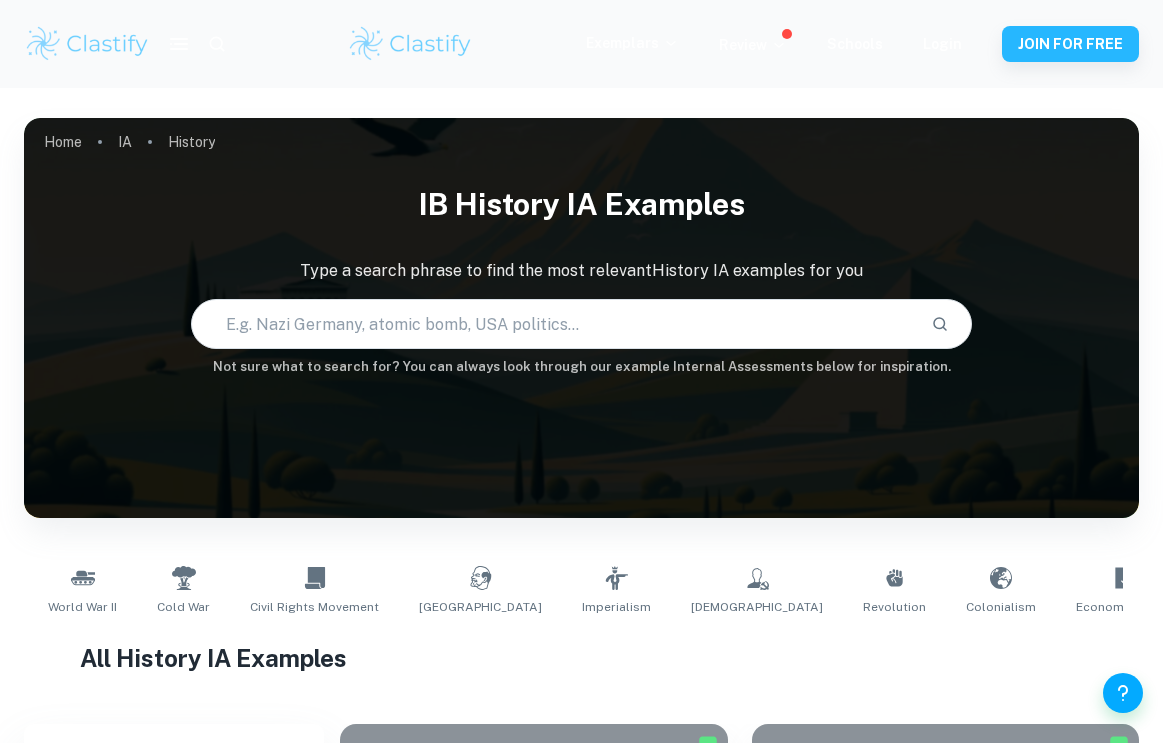 type on "History" 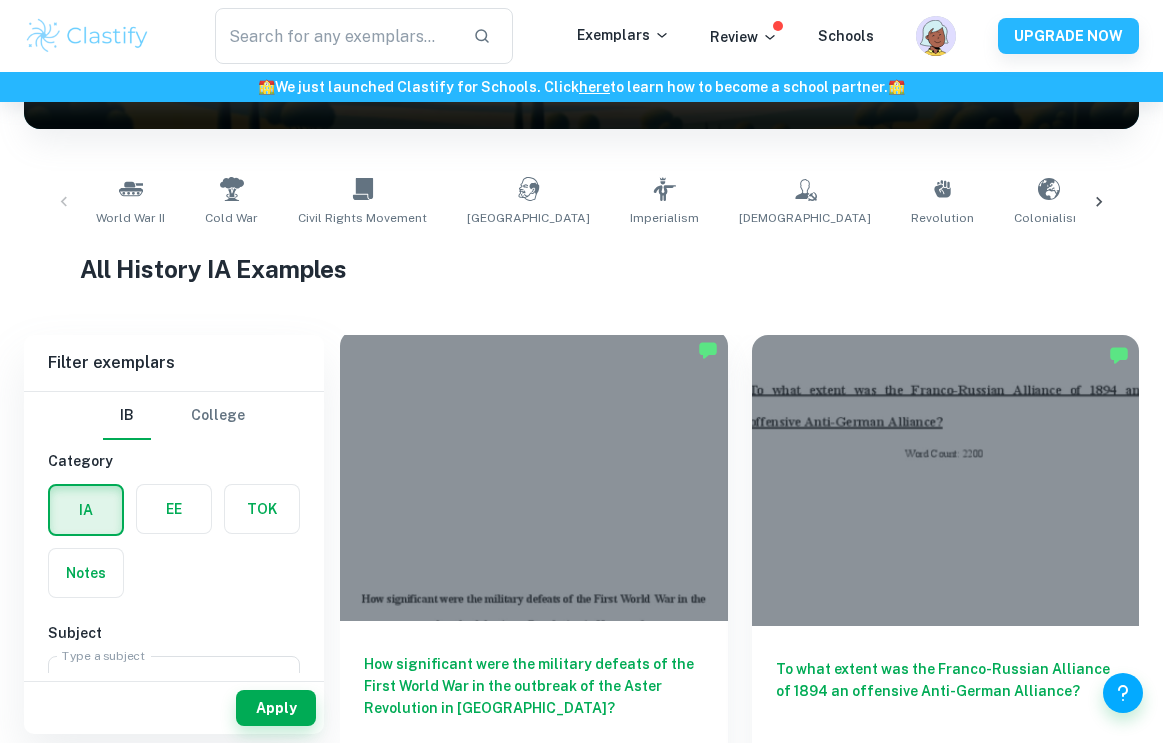 scroll, scrollTop: 338, scrollLeft: 0, axis: vertical 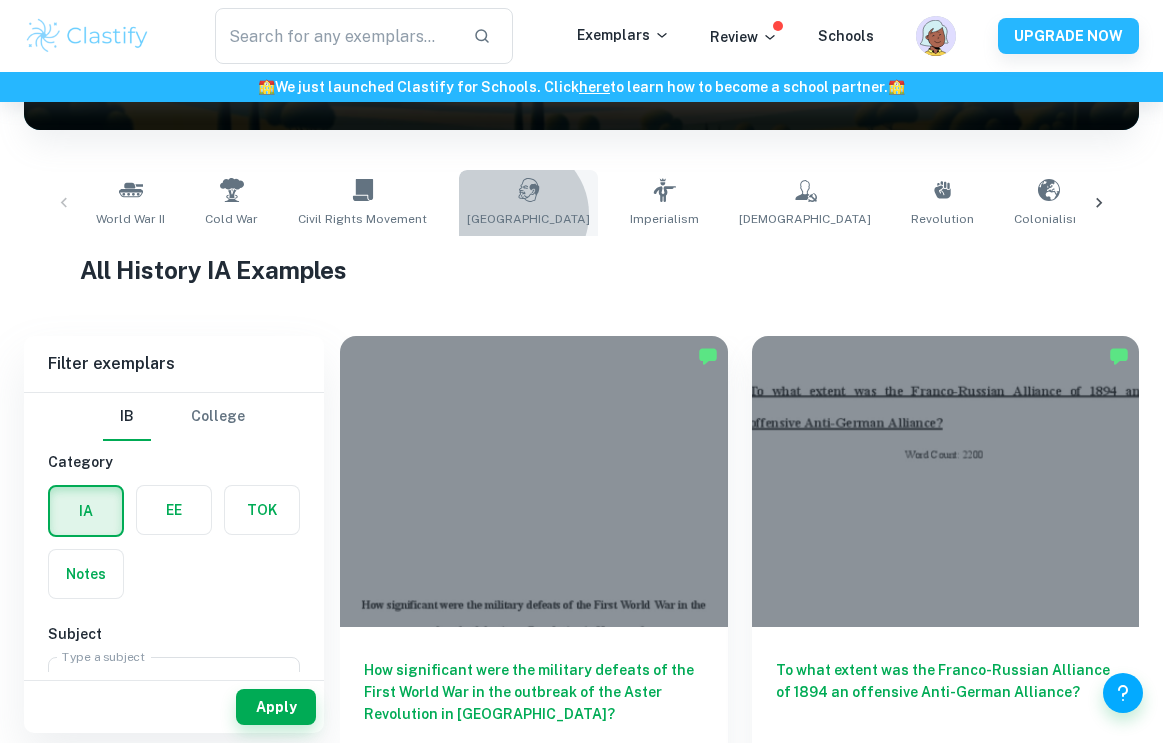 click on "Soviet Union" at bounding box center (528, 219) 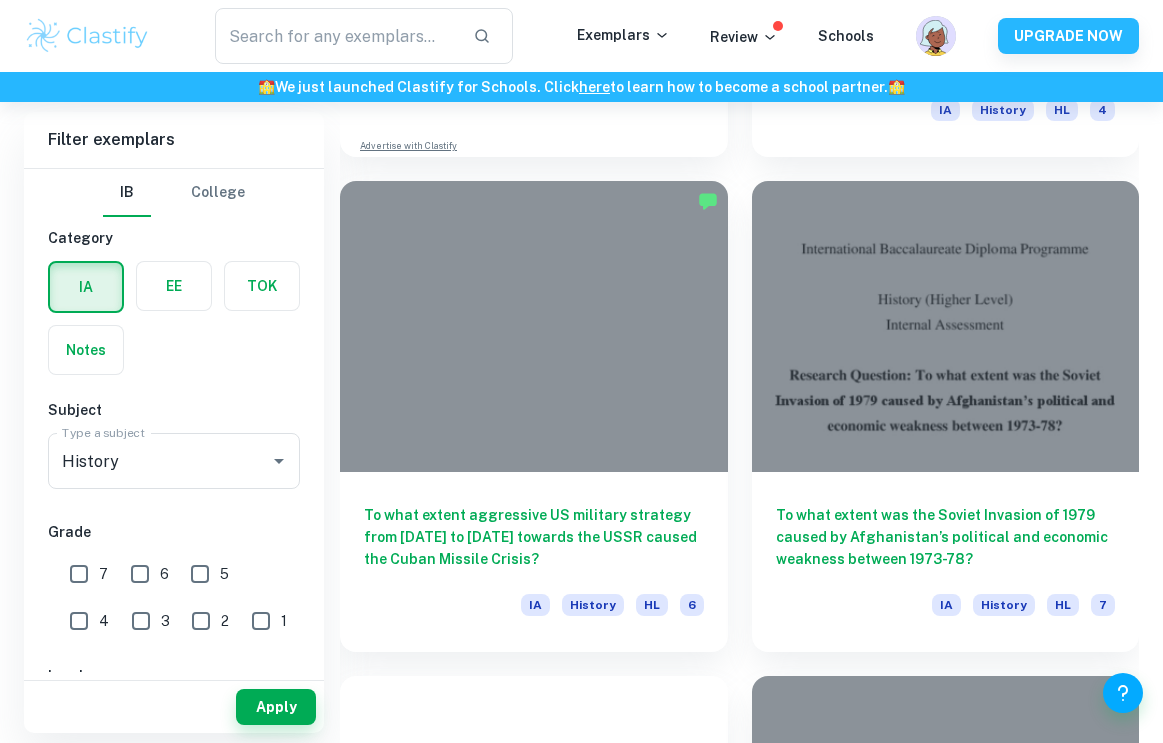 scroll, scrollTop: 1492, scrollLeft: 0, axis: vertical 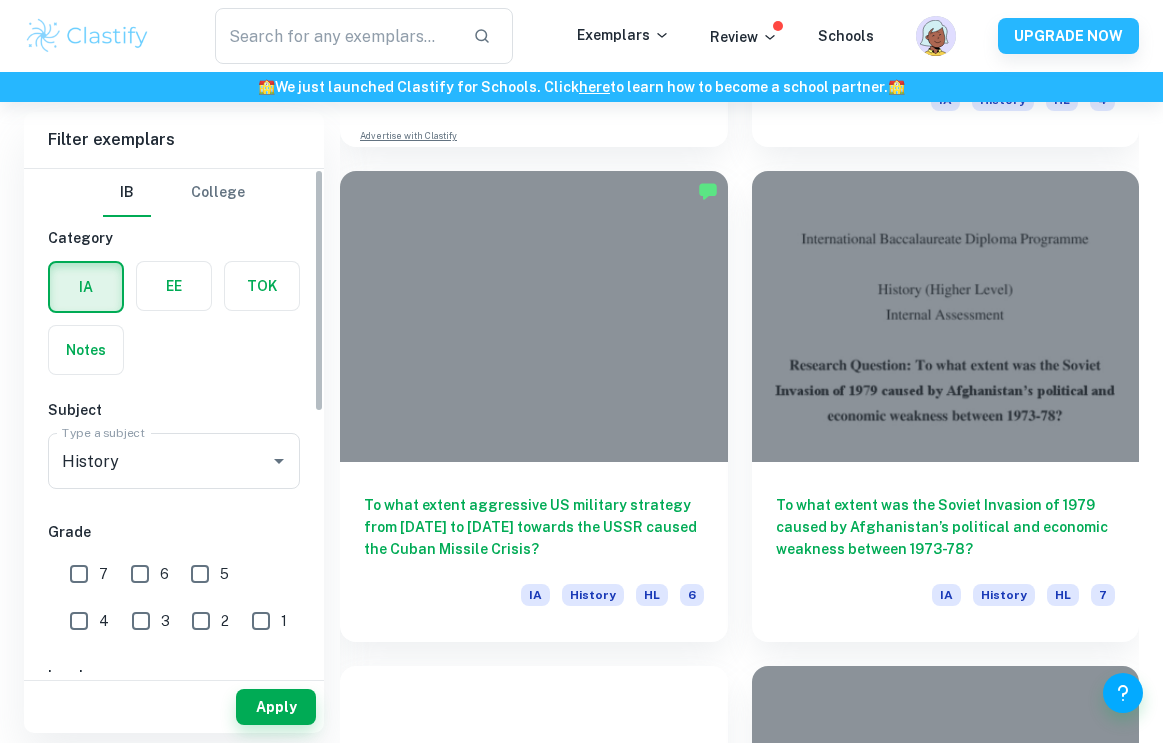 click on "7" at bounding box center (79, 574) 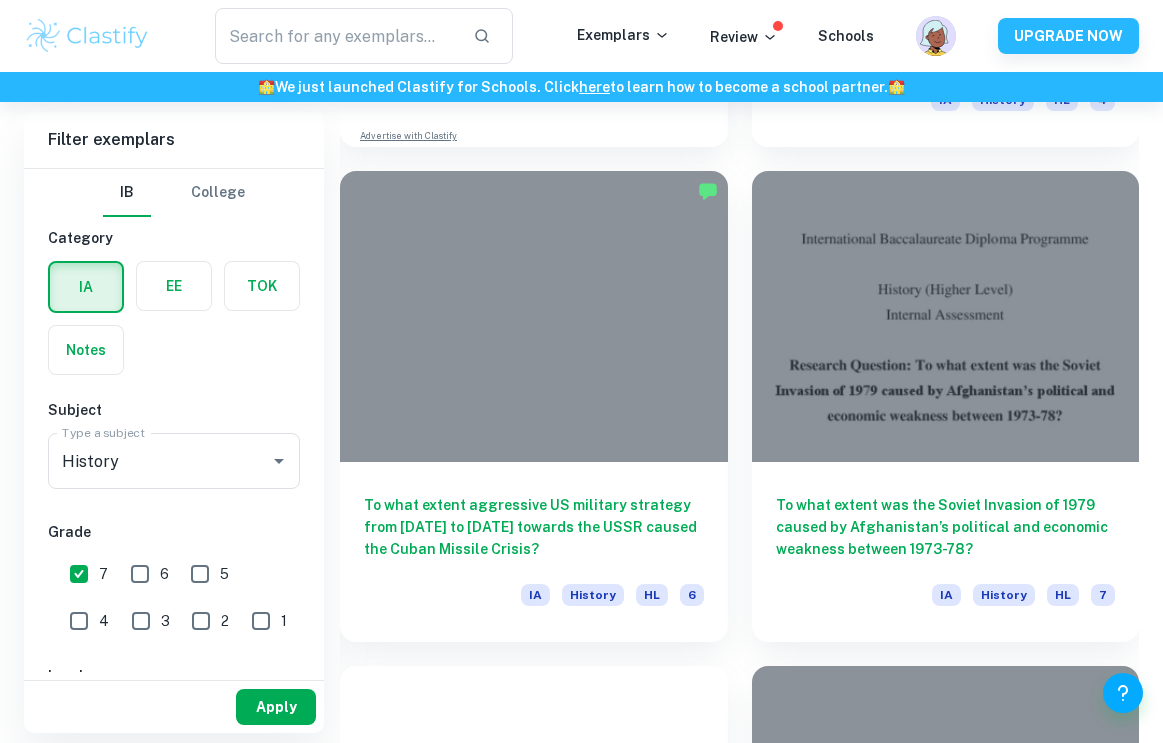 click on "Apply" at bounding box center (276, 707) 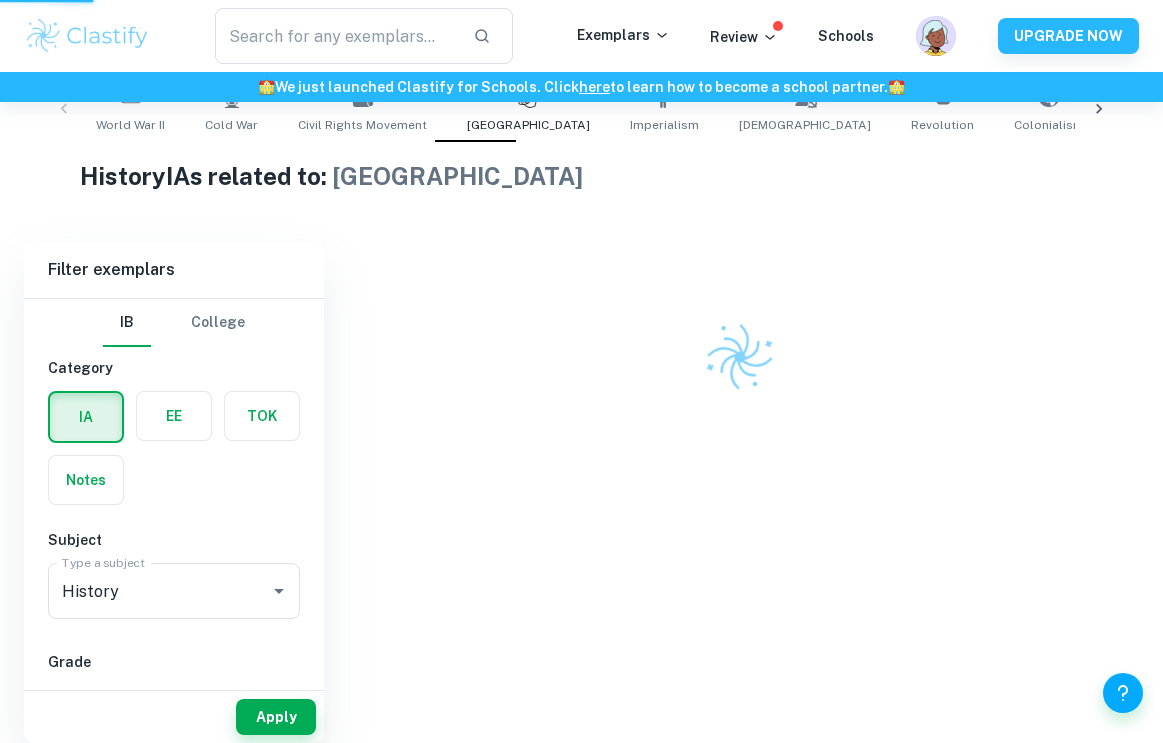 scroll, scrollTop: 337, scrollLeft: 0, axis: vertical 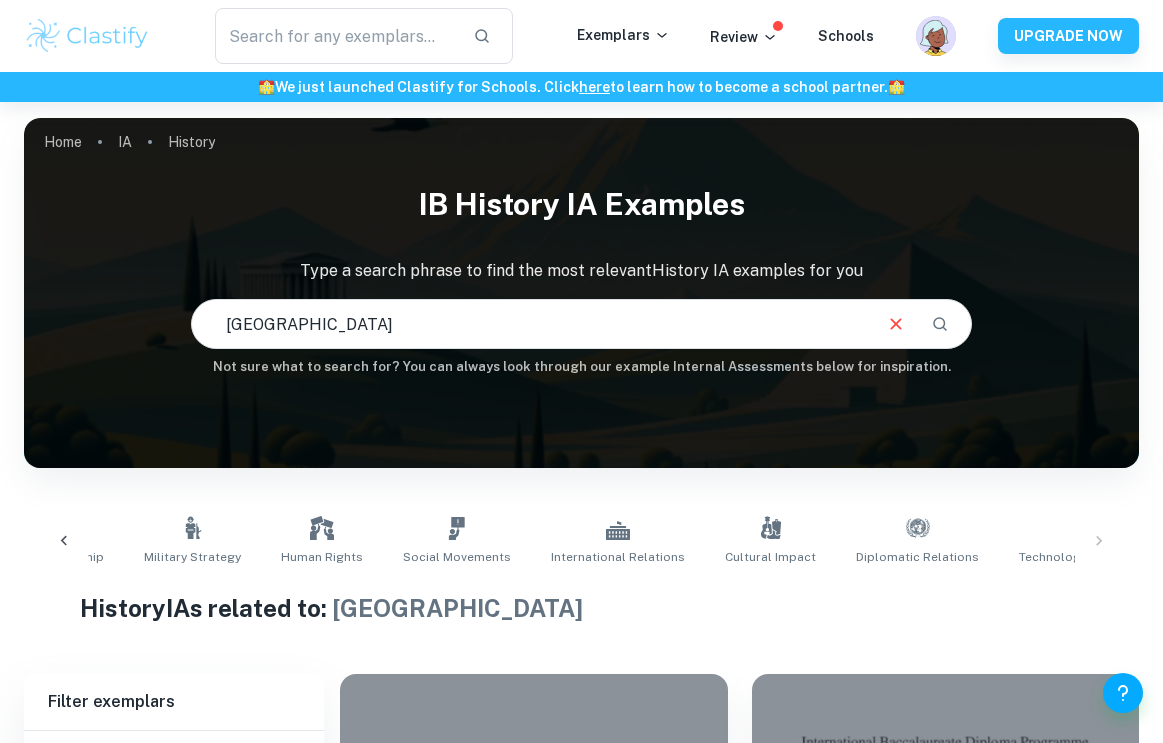 drag, startPoint x: 455, startPoint y: 320, endPoint x: 90, endPoint y: 308, distance: 365.1972 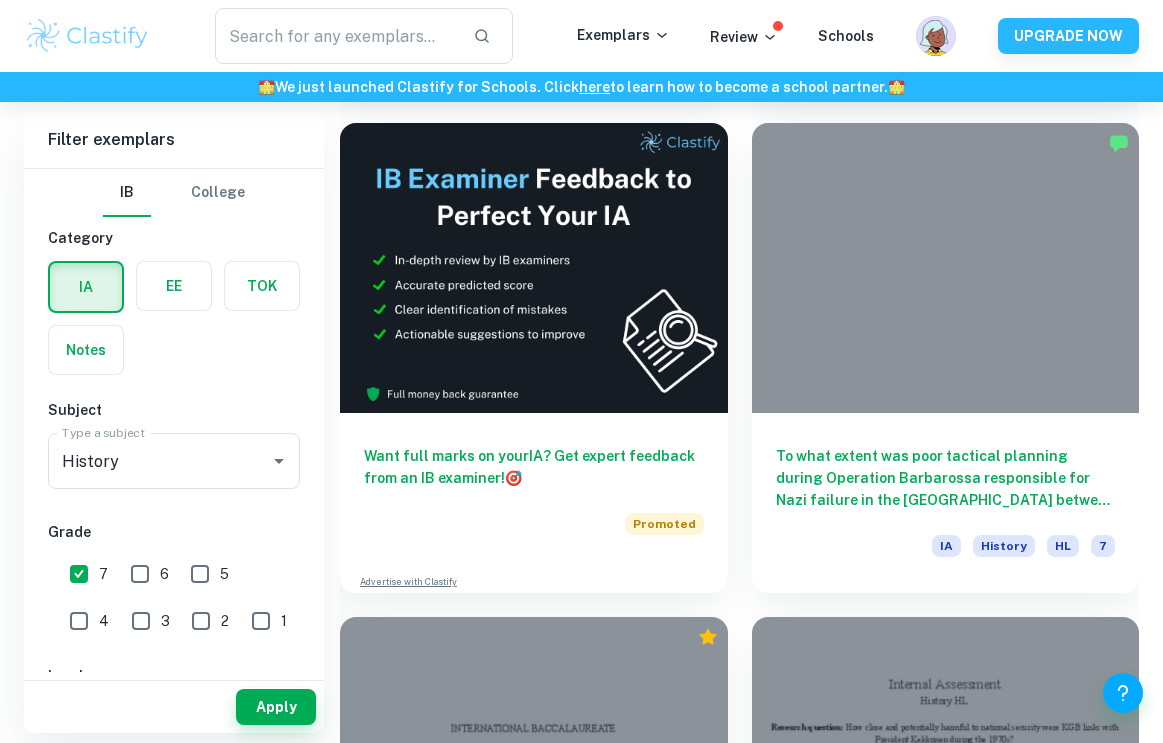 scroll, scrollTop: 460, scrollLeft: 0, axis: vertical 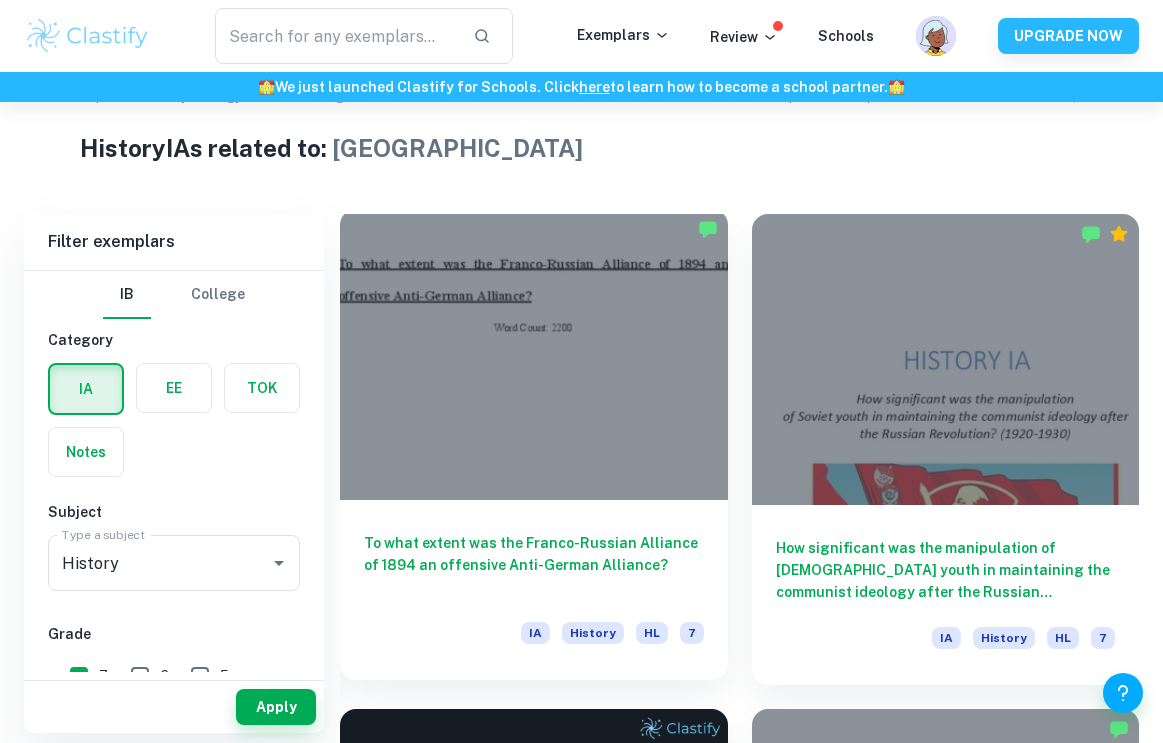 click on "To what extent was the Franco-Russian Alliance of 1894 an offensive Anti-German Alliance? IA History HL 7" at bounding box center [534, 590] 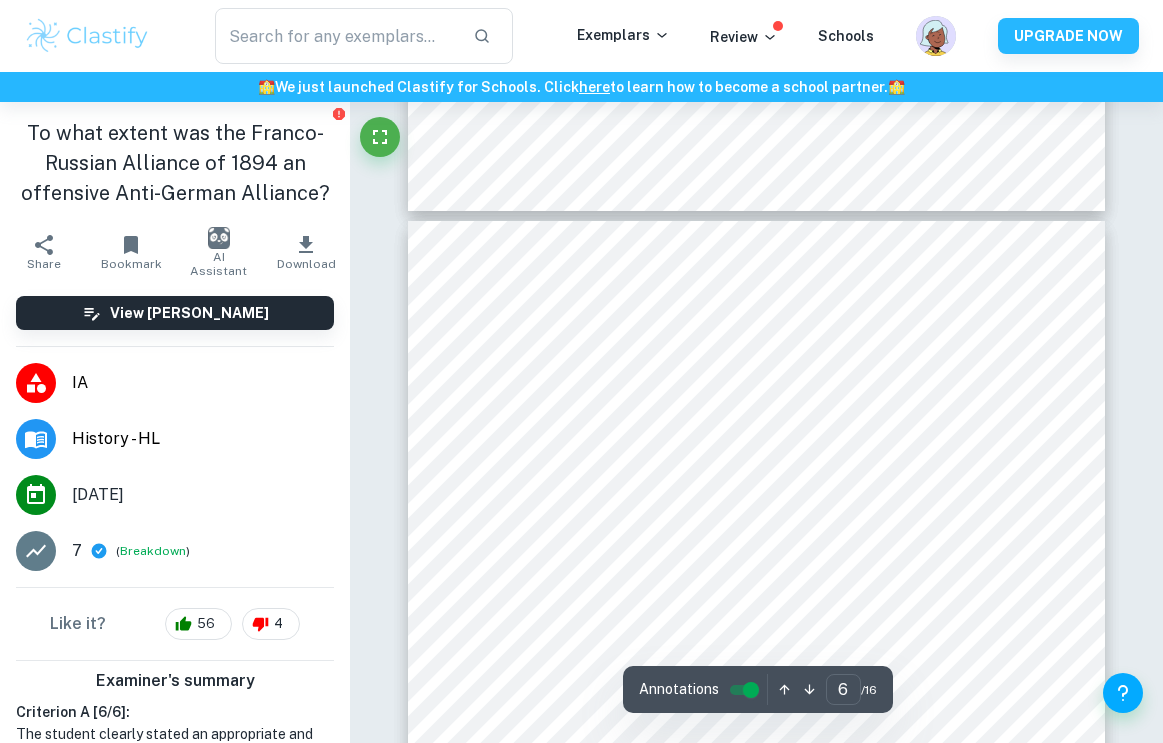 scroll, scrollTop: 4444, scrollLeft: 0, axis: vertical 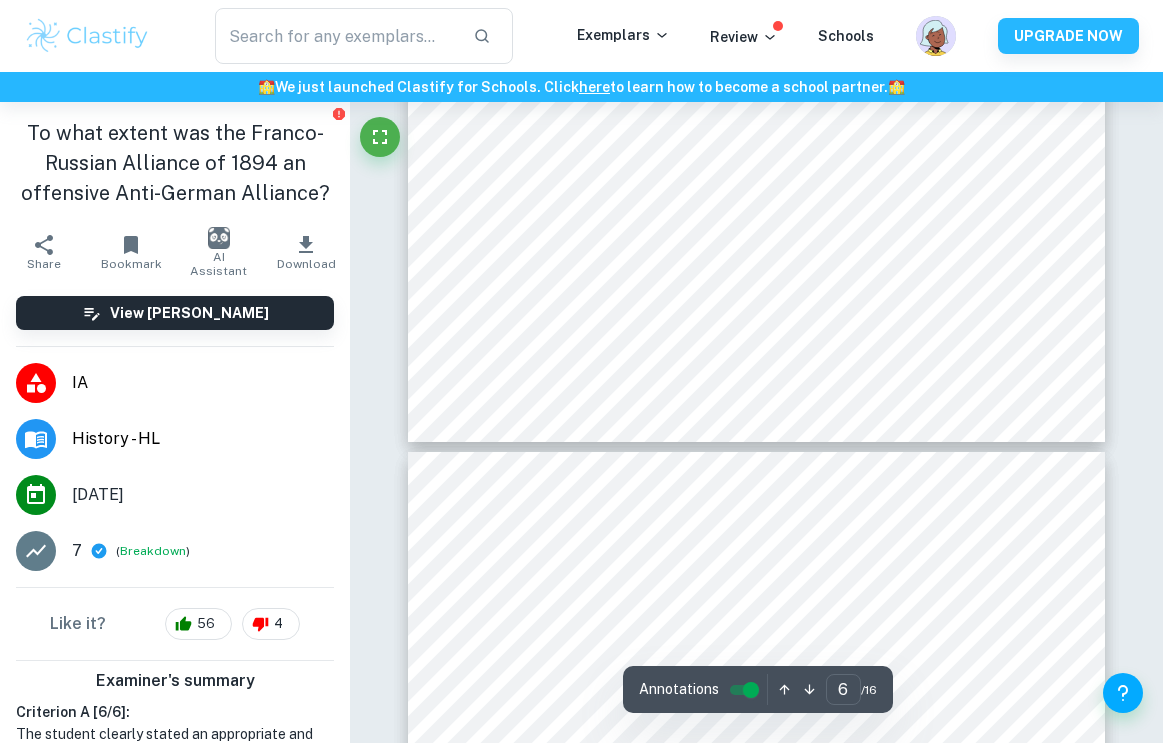 type on "5" 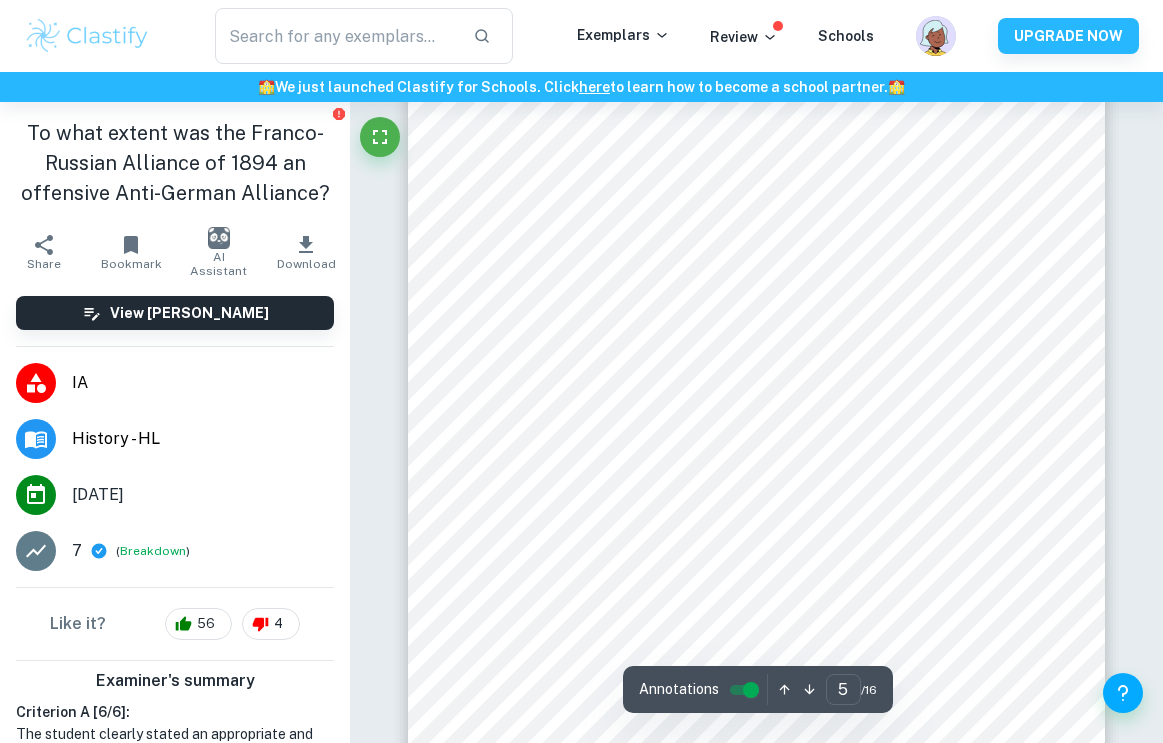 click at bounding box center [350, -4342] 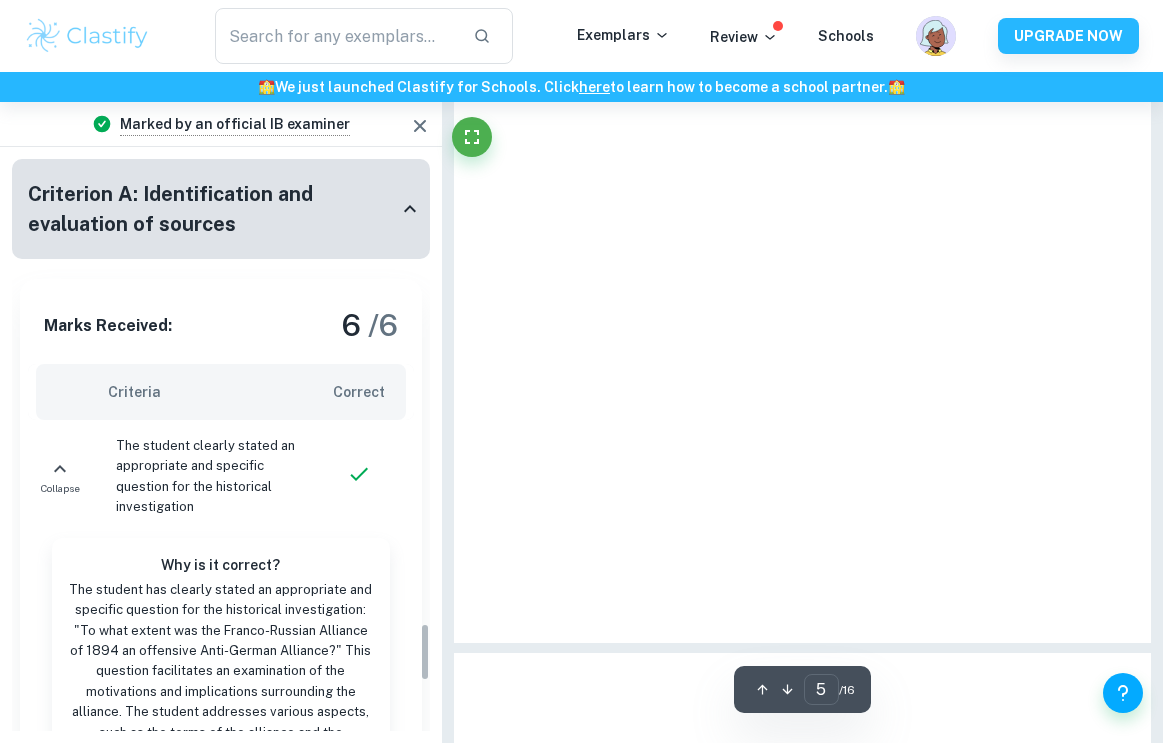 scroll, scrollTop: 4550, scrollLeft: 0, axis: vertical 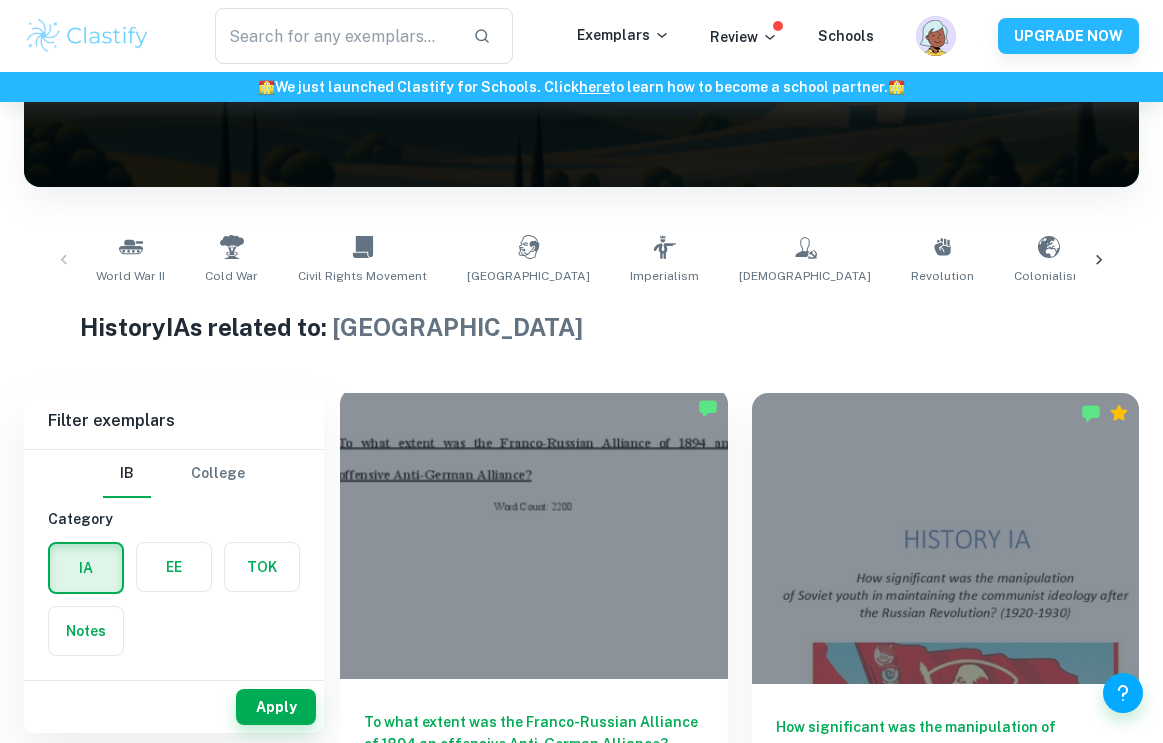 click at bounding box center [534, 533] 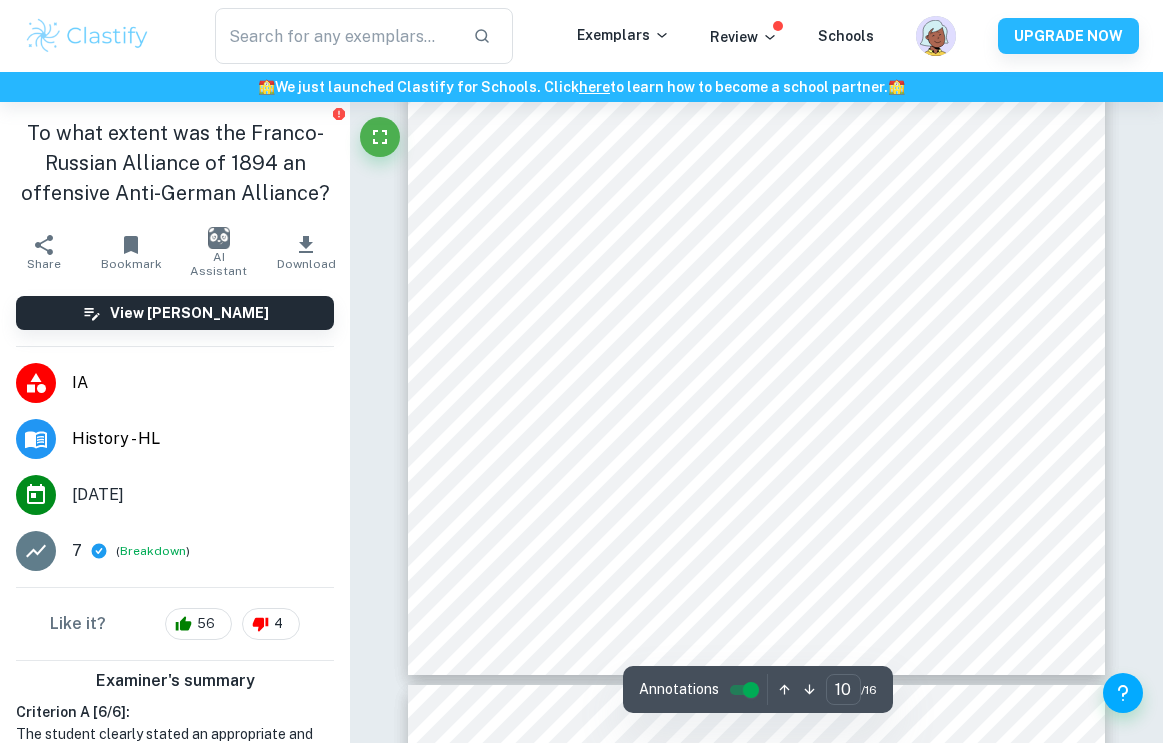 scroll, scrollTop: 9730, scrollLeft: 0, axis: vertical 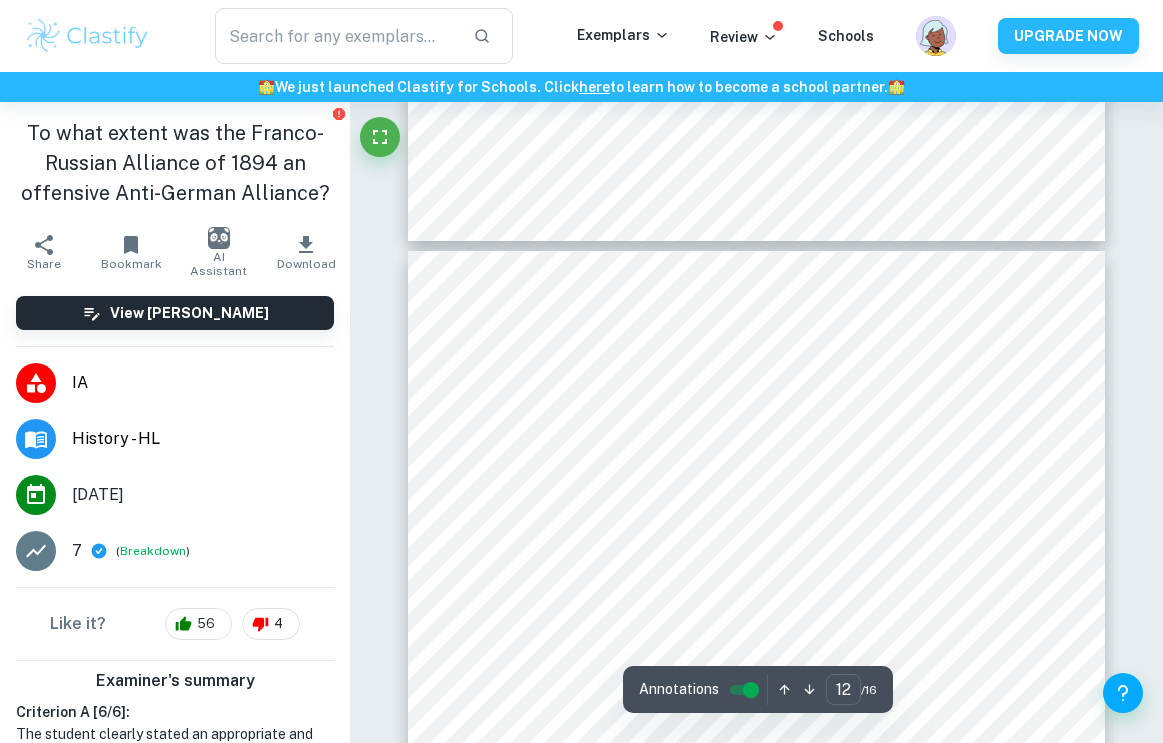 type on "11" 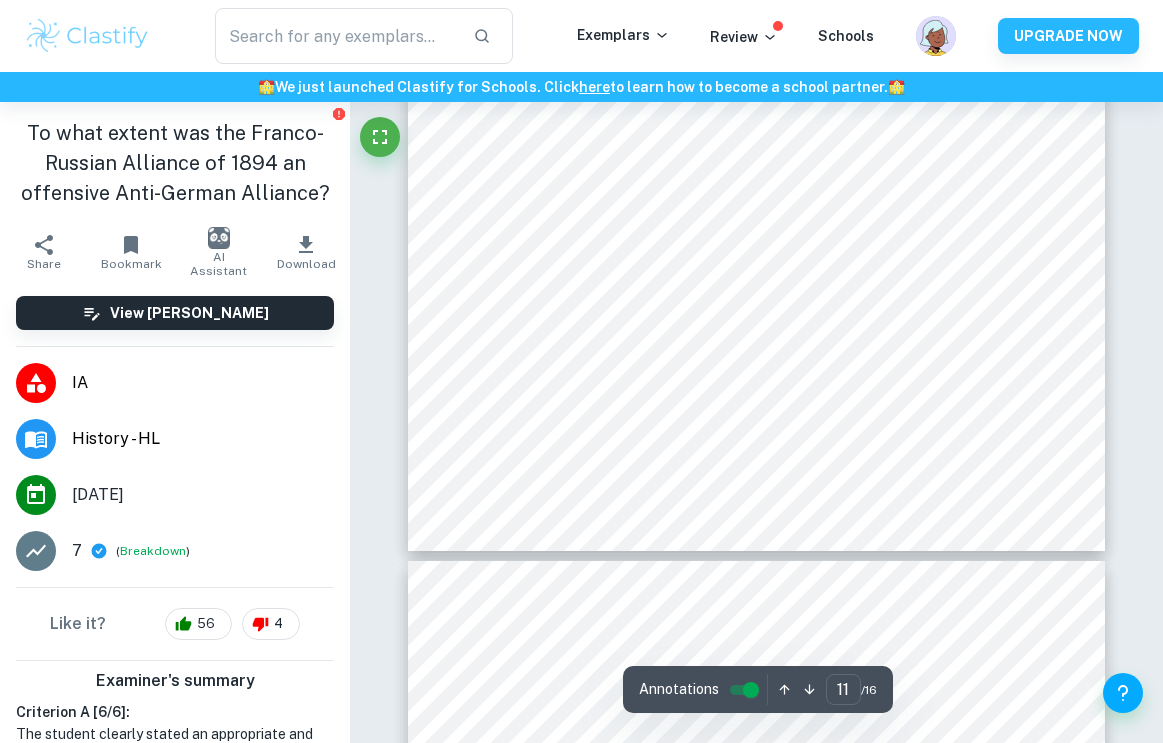 scroll, scrollTop: 10615, scrollLeft: 0, axis: vertical 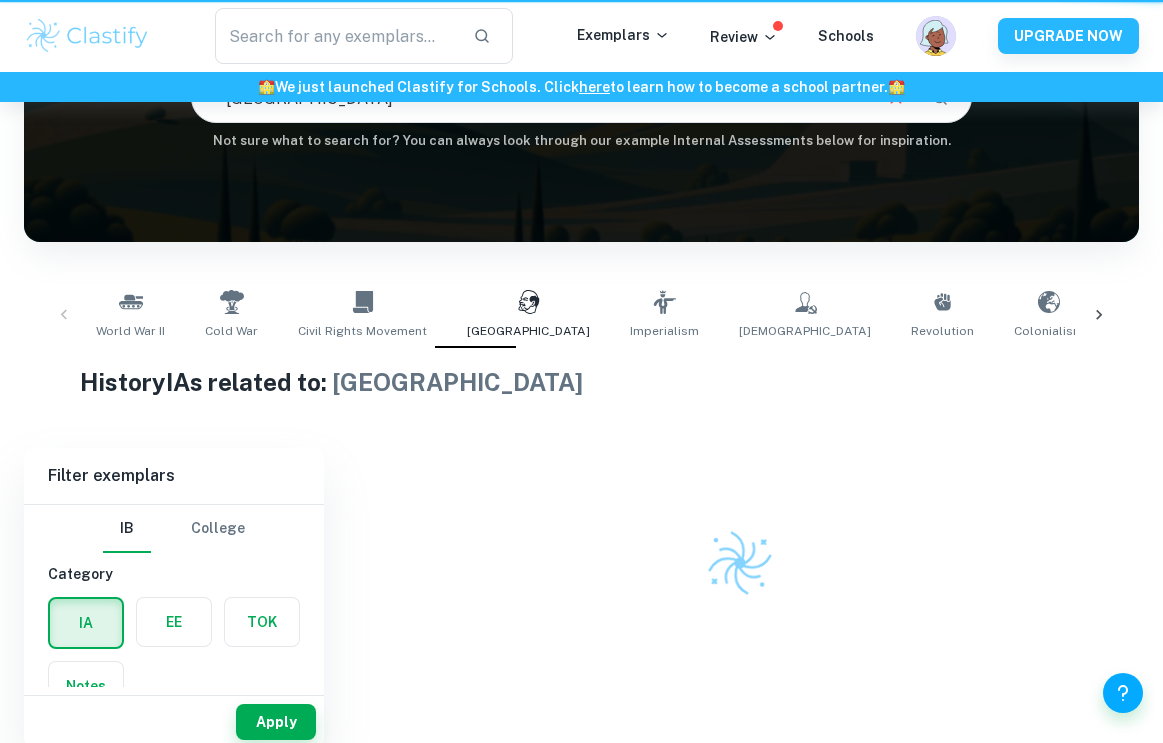 type on "Soviet Union" 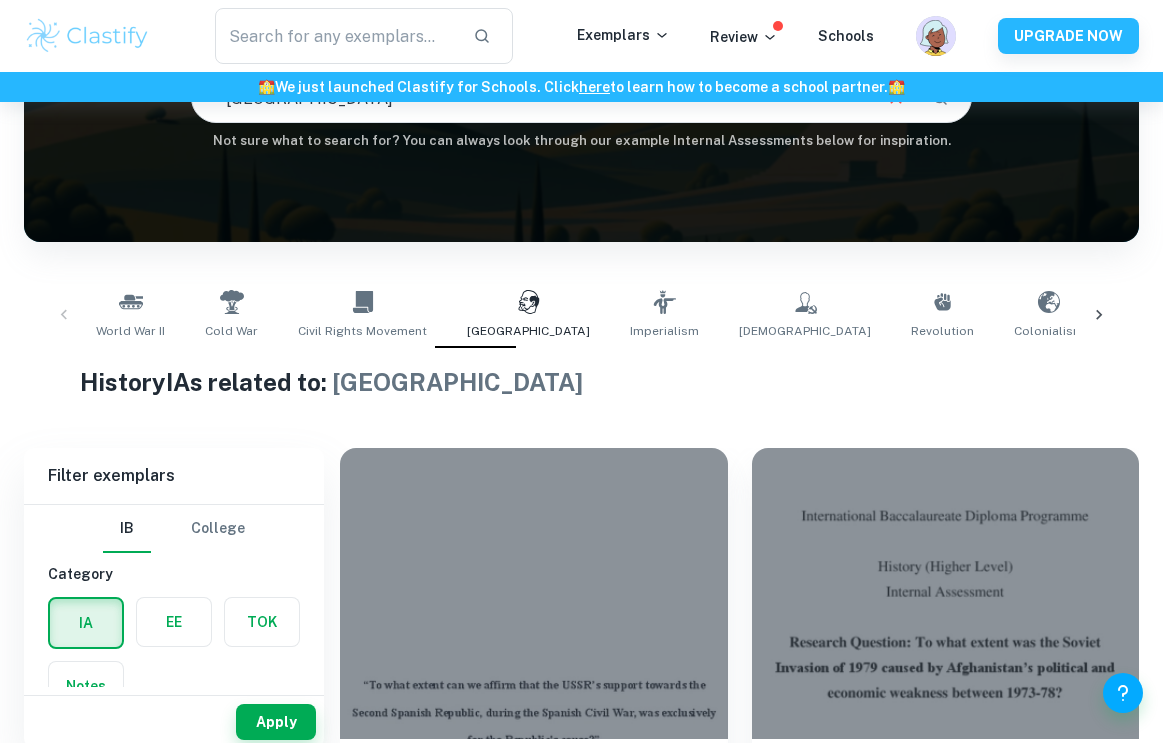 type 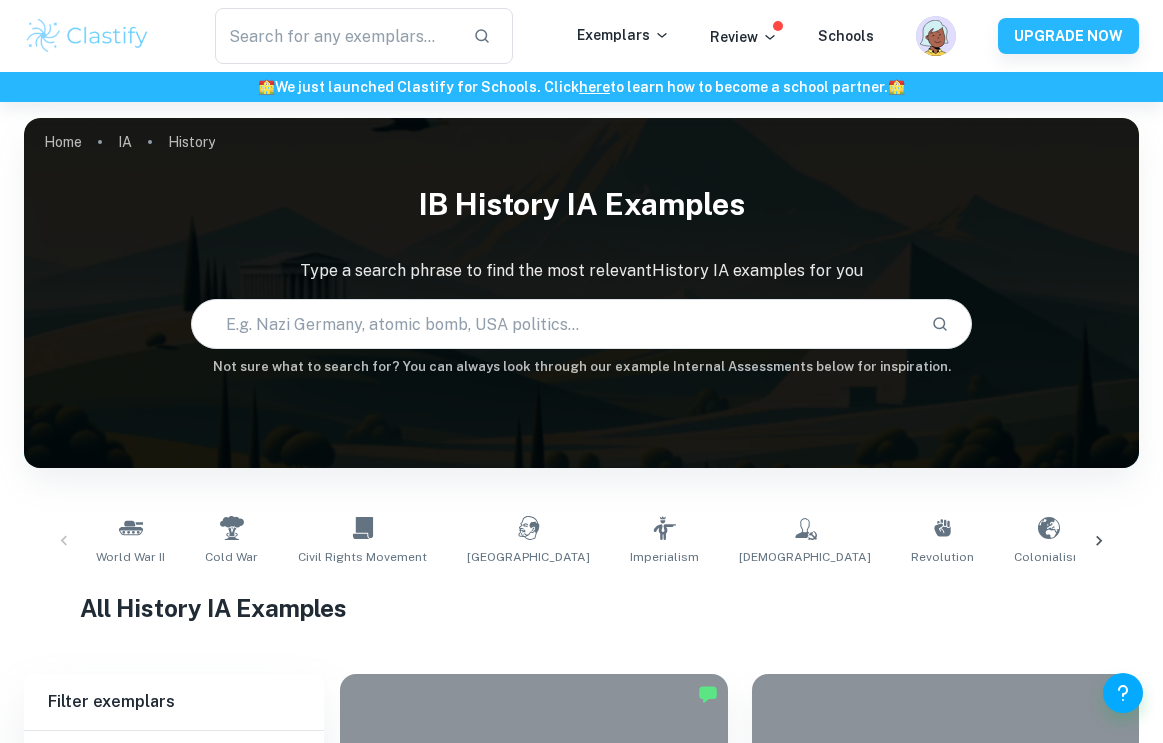 scroll, scrollTop: 0, scrollLeft: 0, axis: both 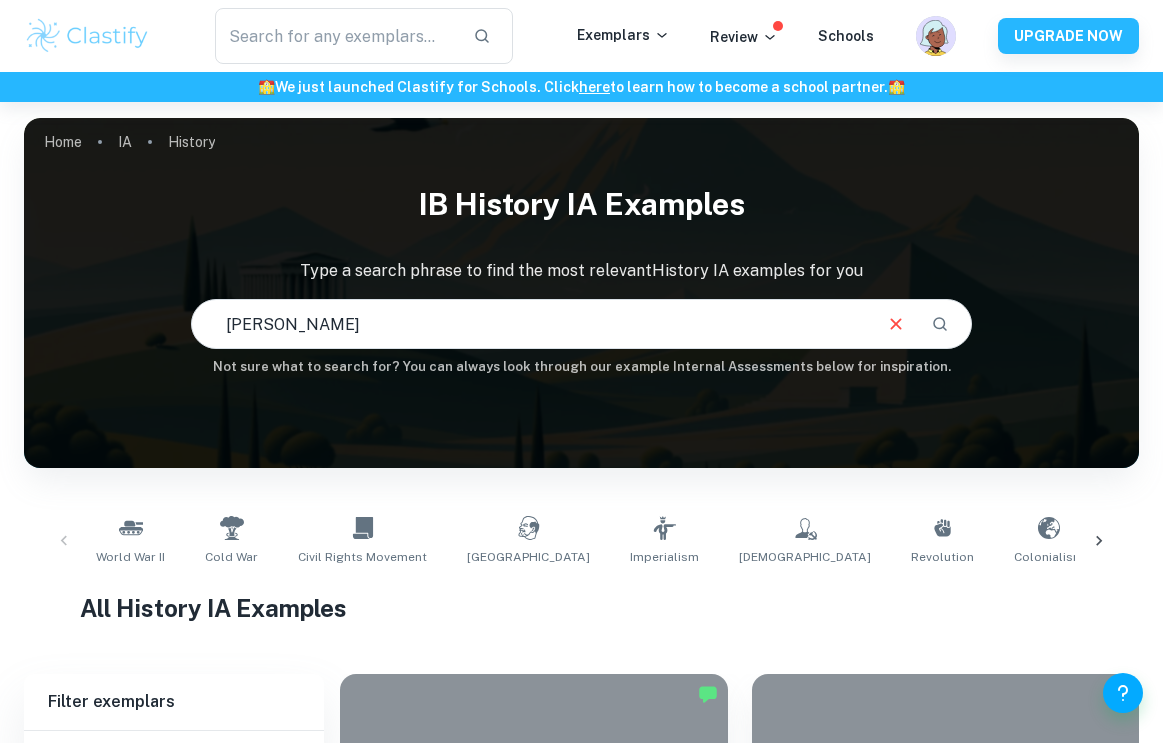 type on "nicholas II" 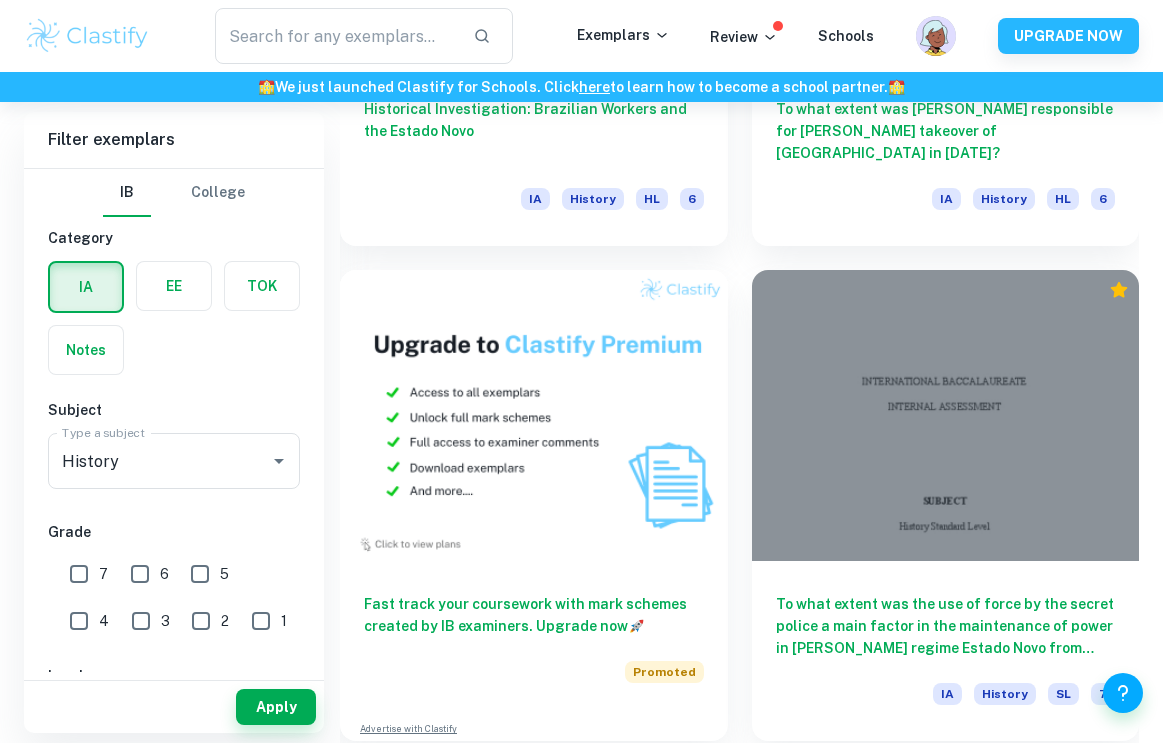 scroll, scrollTop: 1889, scrollLeft: 0, axis: vertical 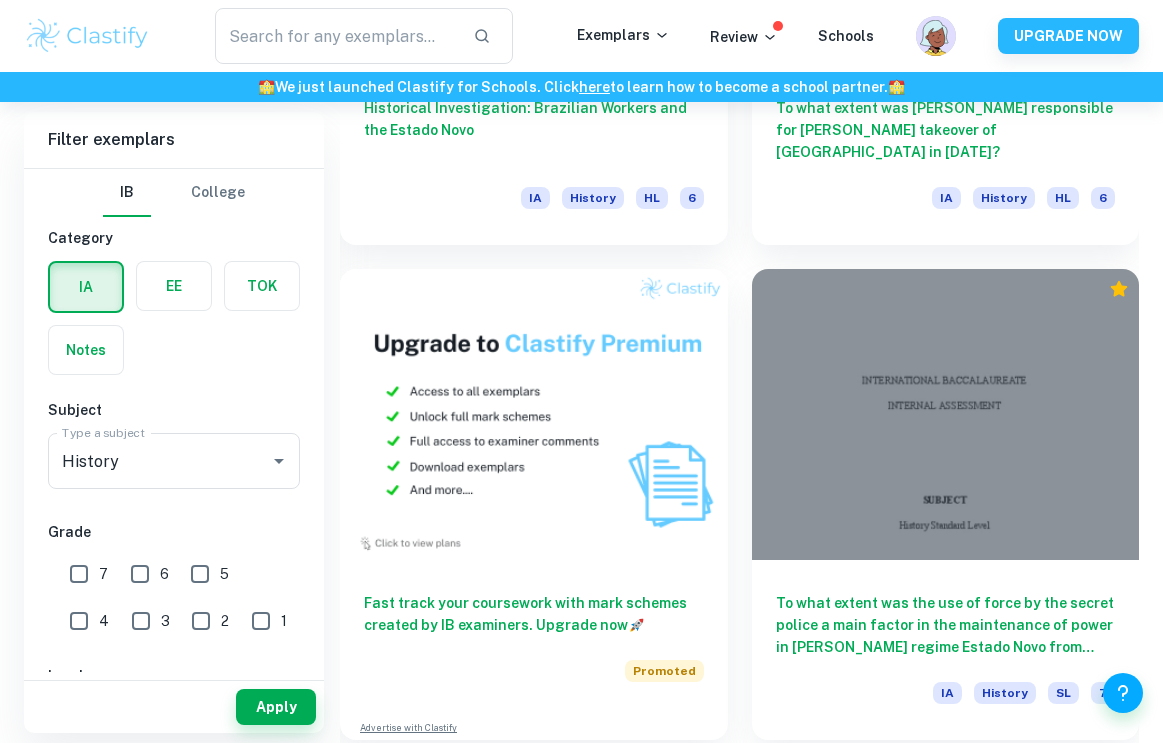 click at bounding box center (946, 414) 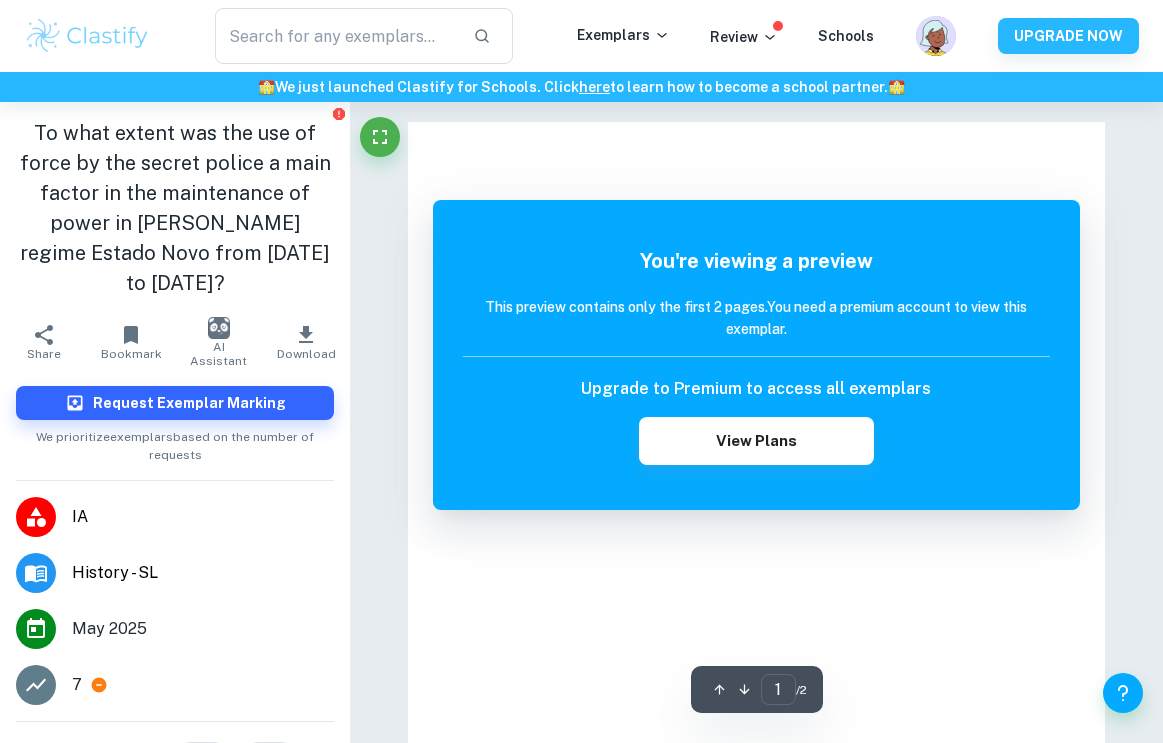 scroll, scrollTop: 1495, scrollLeft: 0, axis: vertical 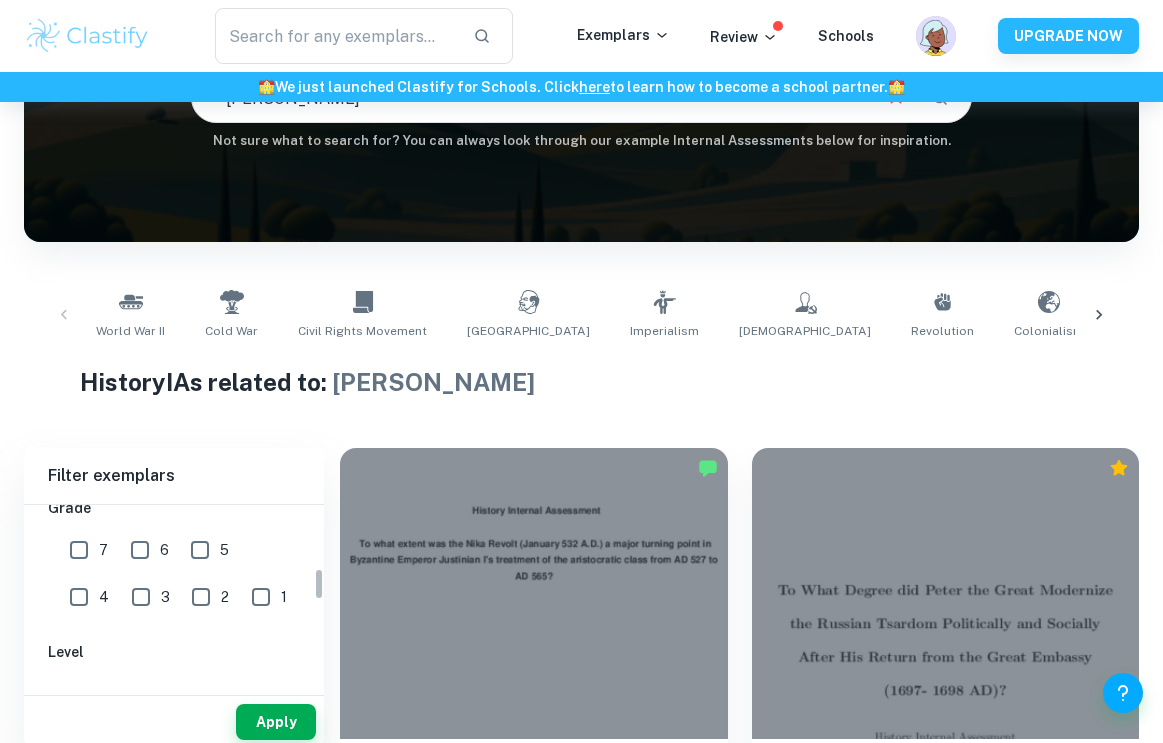 click on "7" at bounding box center [79, 550] 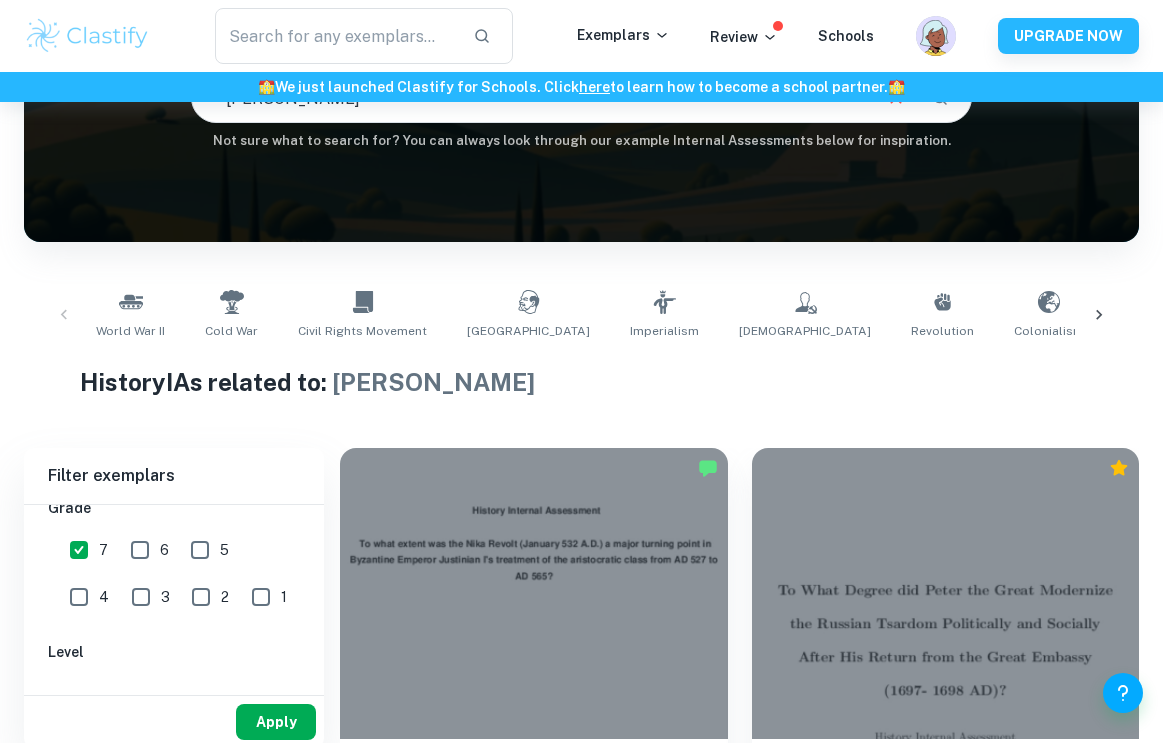 click on "Apply" at bounding box center (276, 722) 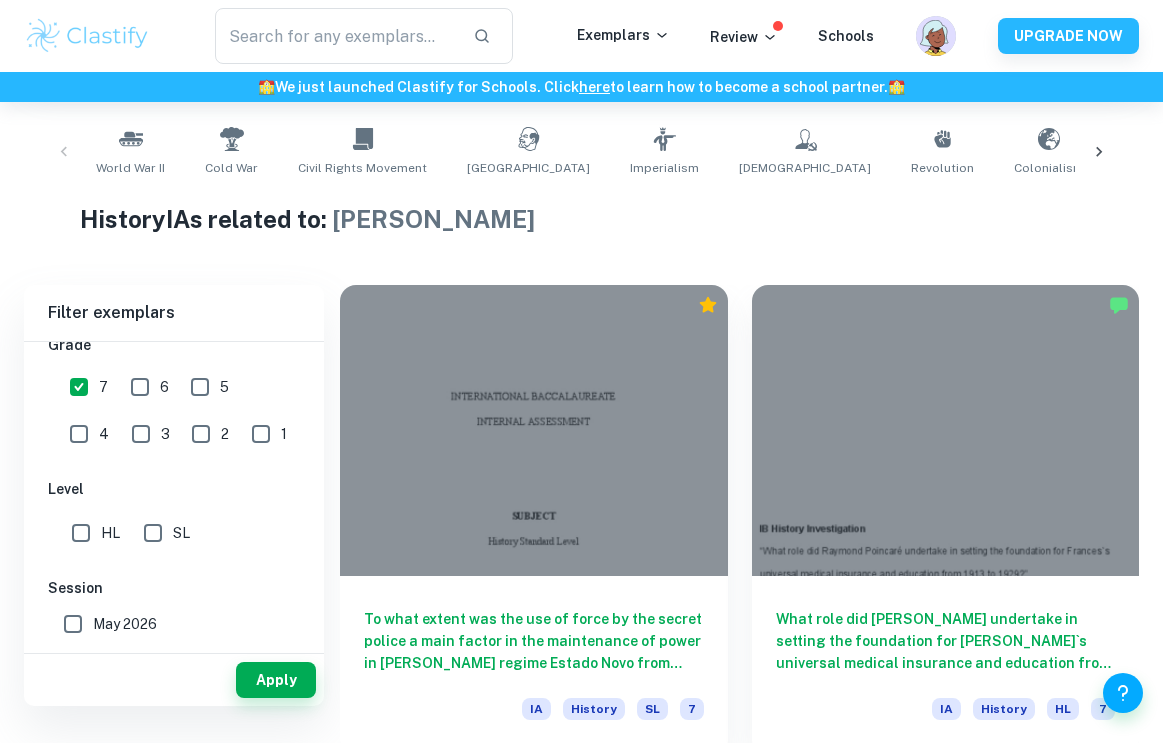 scroll, scrollTop: 439, scrollLeft: 0, axis: vertical 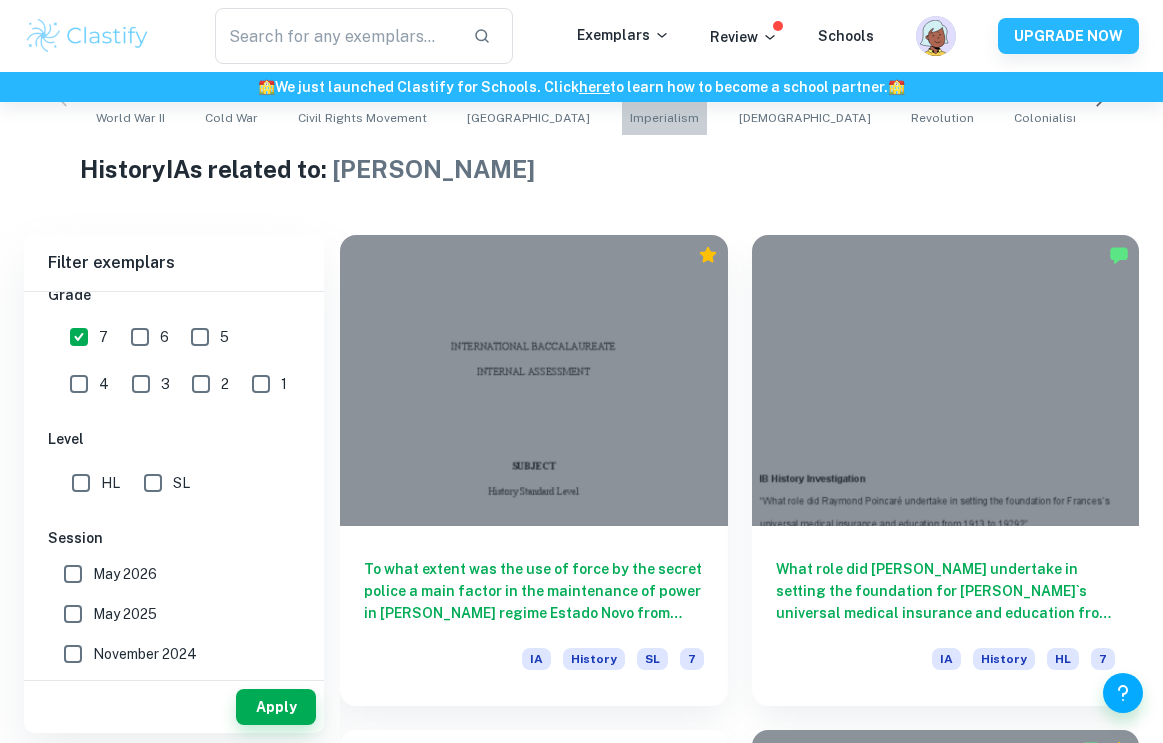 click on "Imperialism" at bounding box center (664, 102) 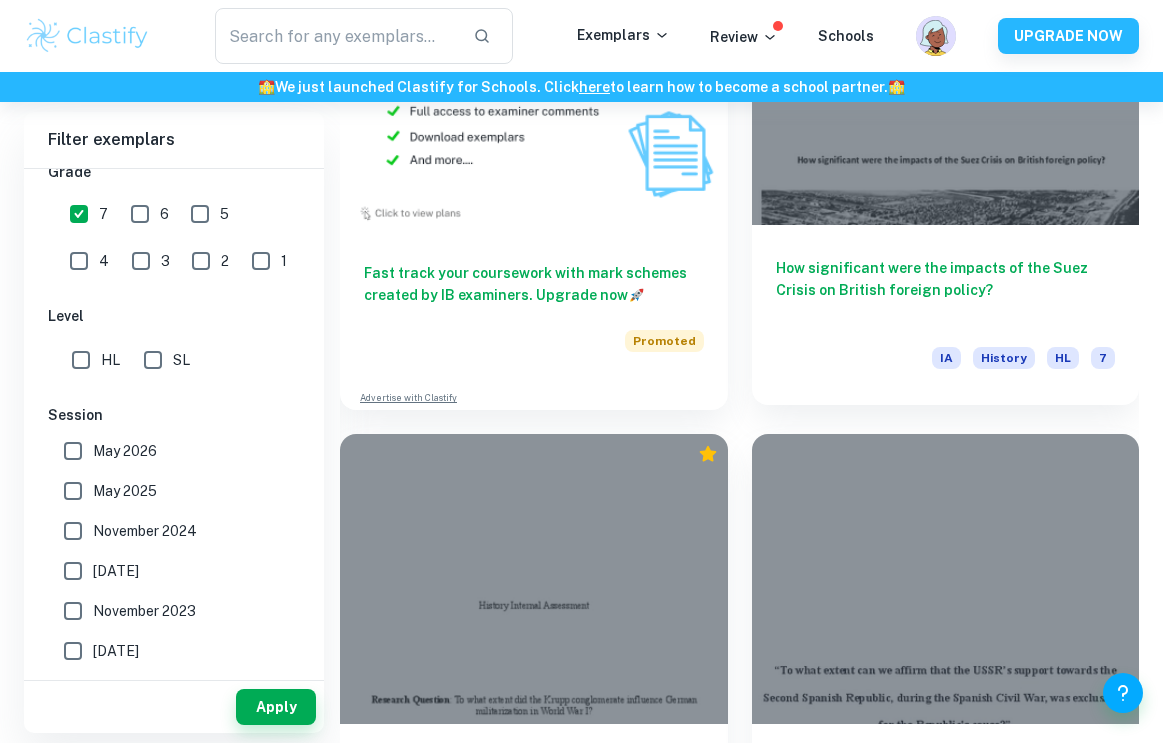 scroll, scrollTop: 2526, scrollLeft: 0, axis: vertical 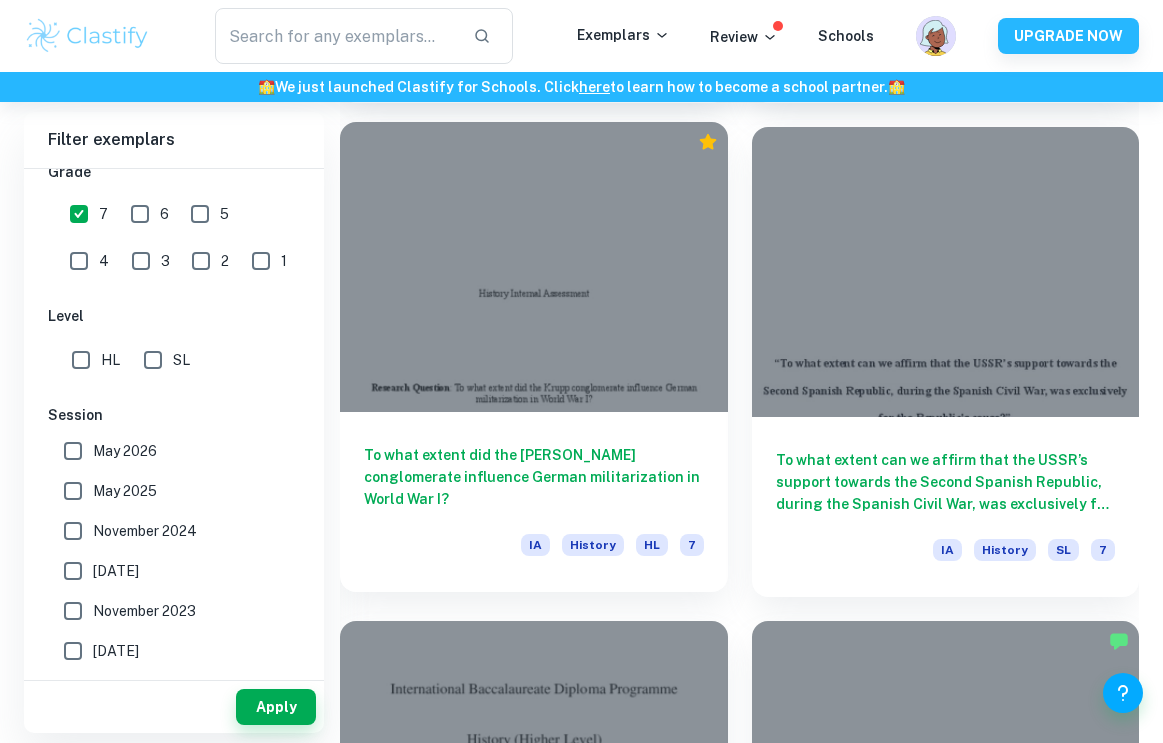 click on "To what extent did the Krupp conglomerate influence German militarization in World War I?" at bounding box center [534, 477] 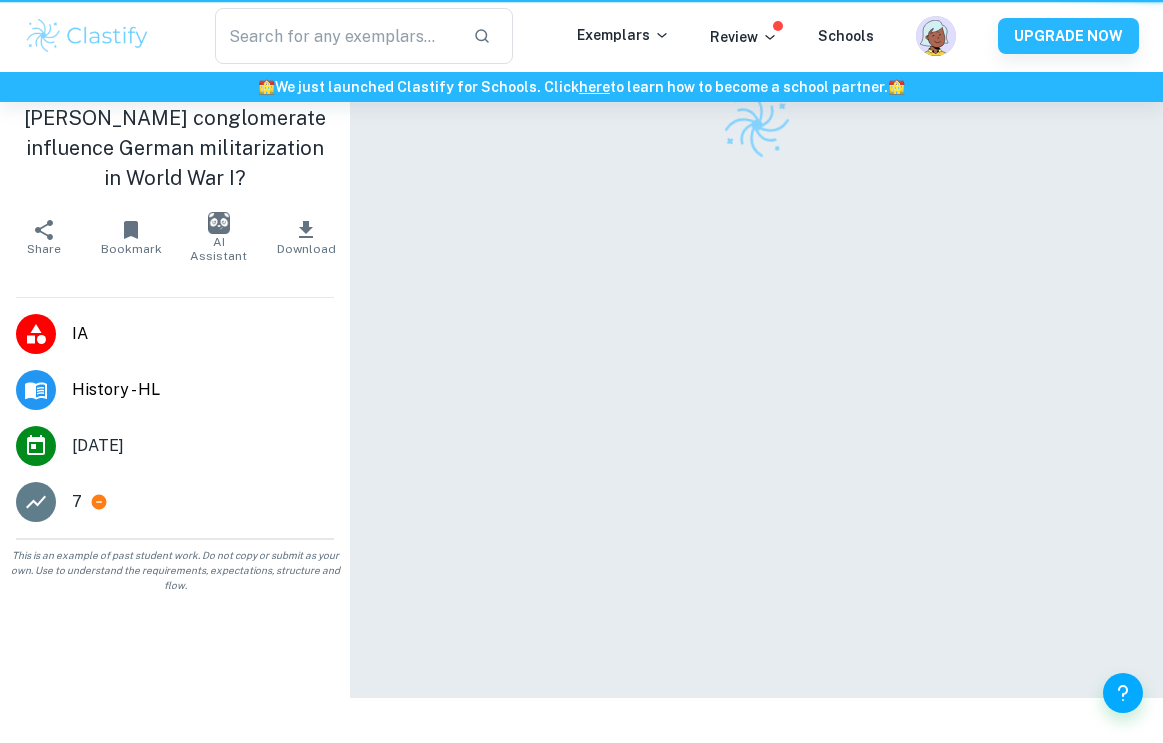 scroll, scrollTop: 0, scrollLeft: 0, axis: both 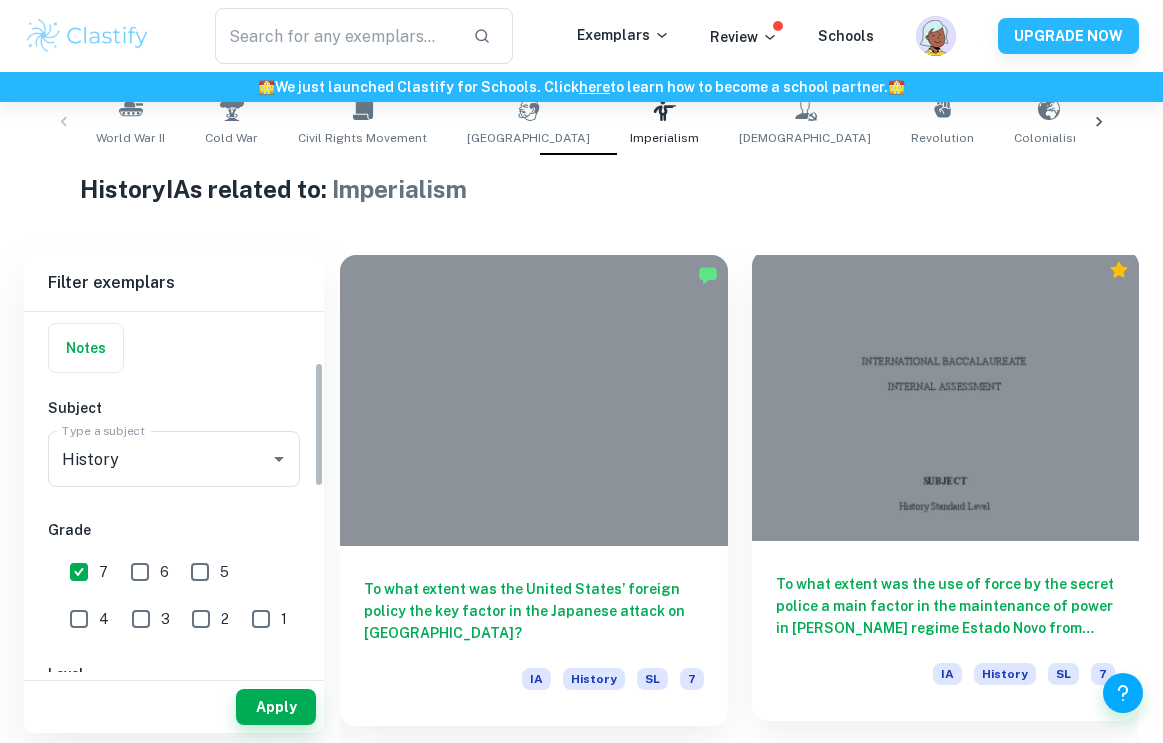 click on "To what extent was the use of force by the secret police a main factor in the maintenance of power in Salazar’s regime Estado Novo from 1940 to 1974? IA History SL 7" at bounding box center [946, 631] 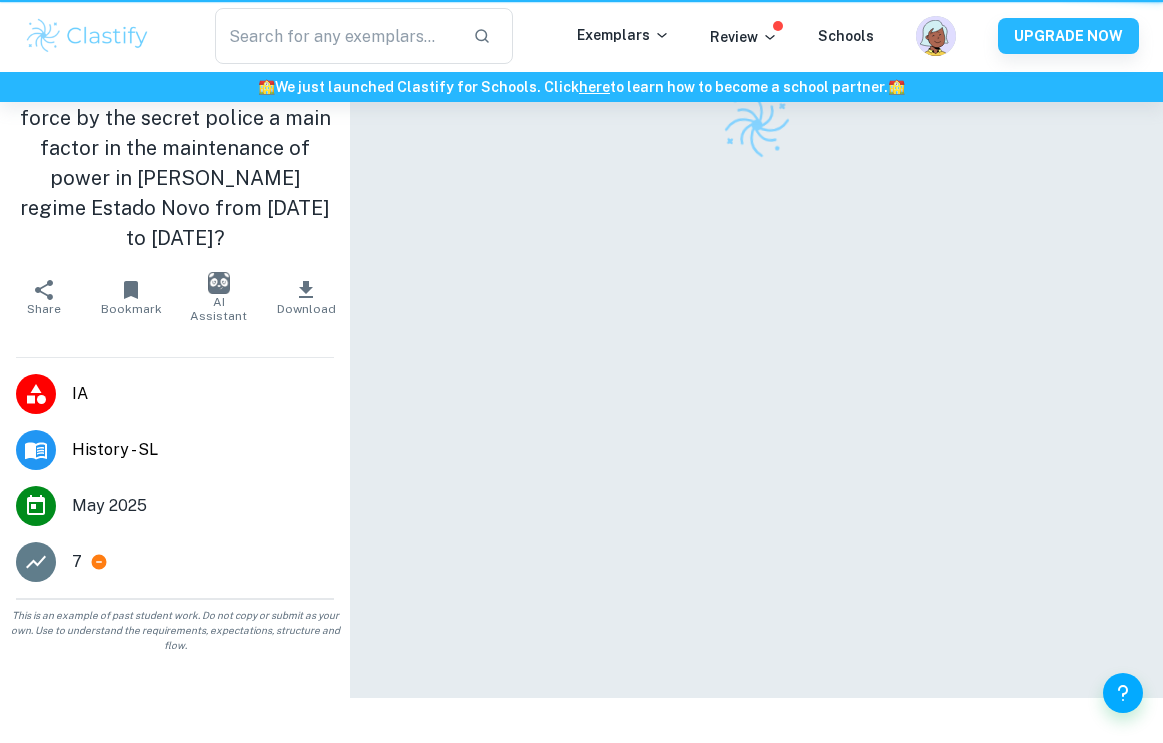 scroll, scrollTop: 0, scrollLeft: 0, axis: both 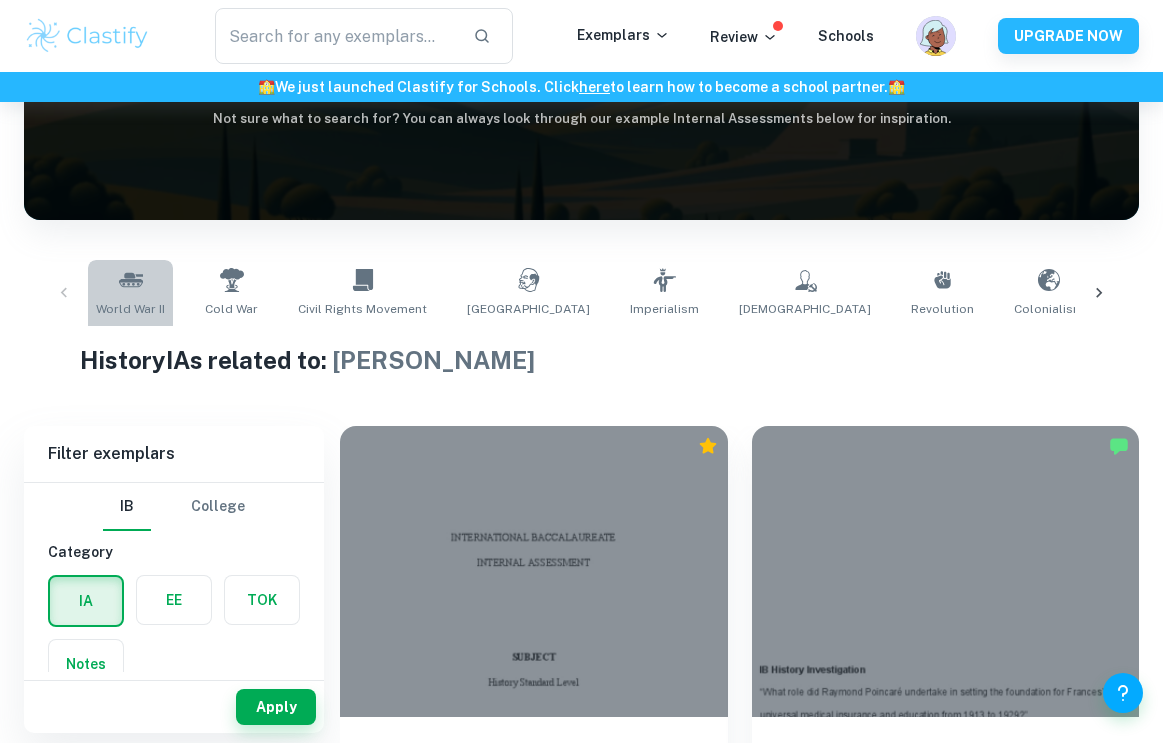 click on "World War II" at bounding box center (130, 309) 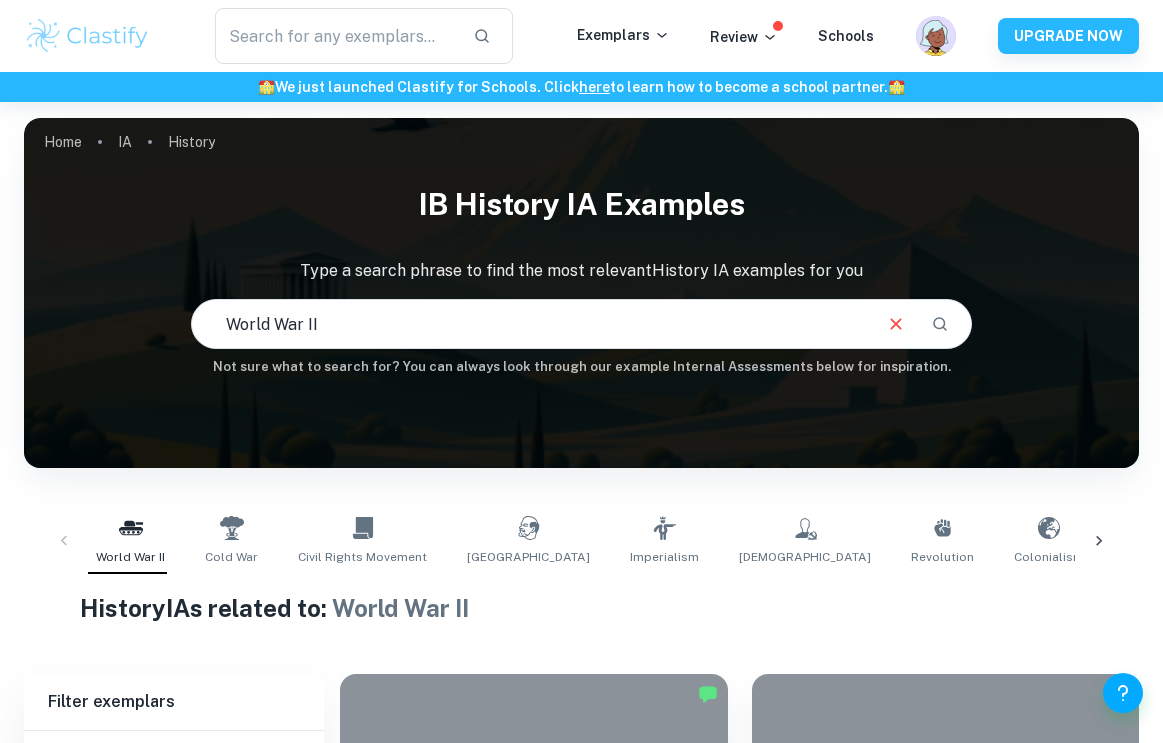 scroll, scrollTop: 878, scrollLeft: 0, axis: vertical 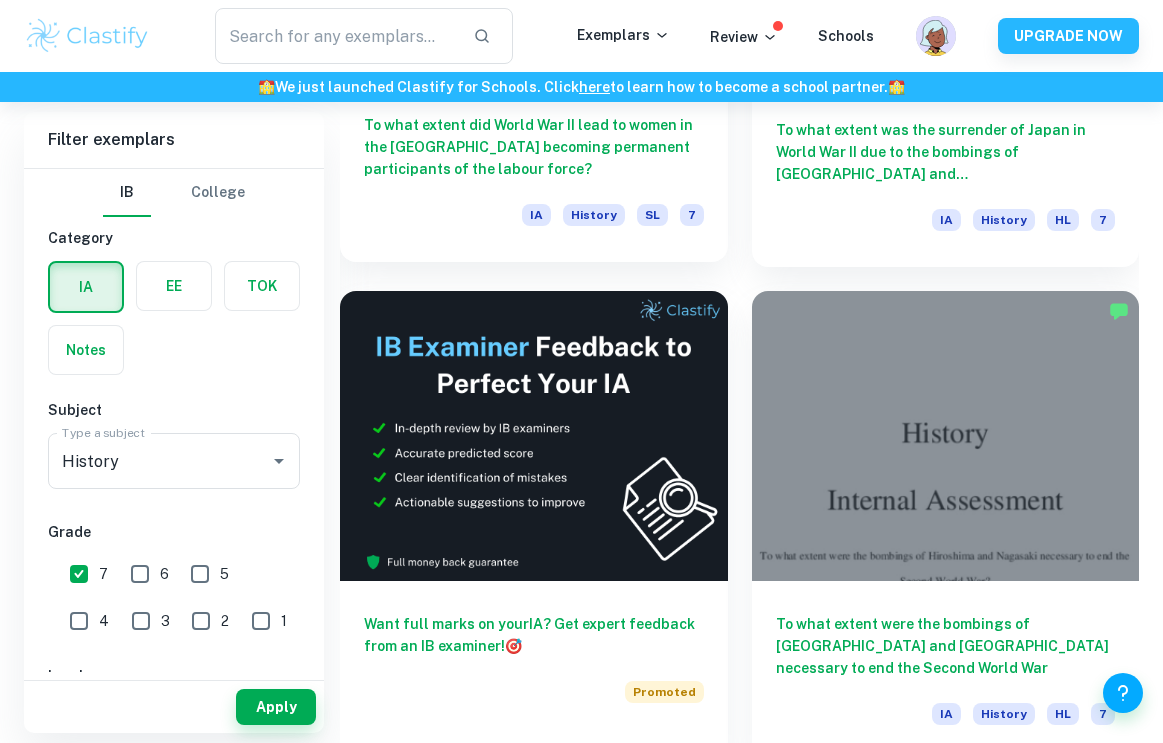 click on "To what extent did World War II lead to women in the United States becoming permanent participants of the labour force?" at bounding box center [534, 147] 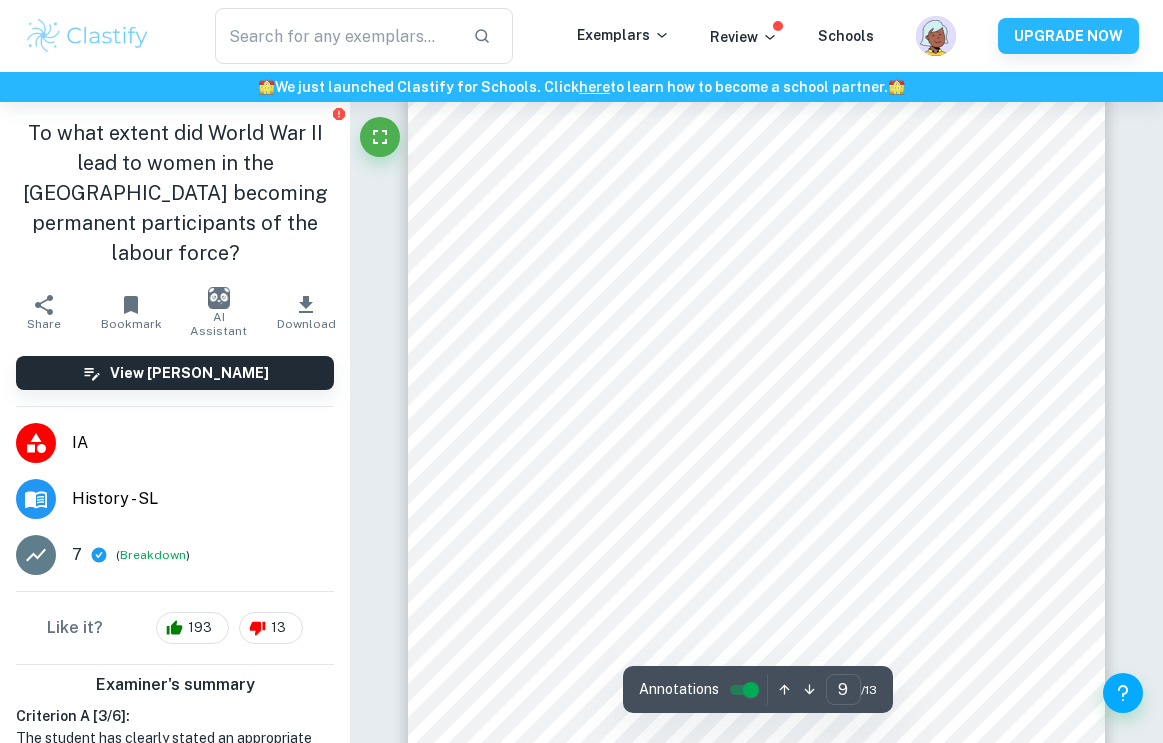 scroll, scrollTop: 8702, scrollLeft: 0, axis: vertical 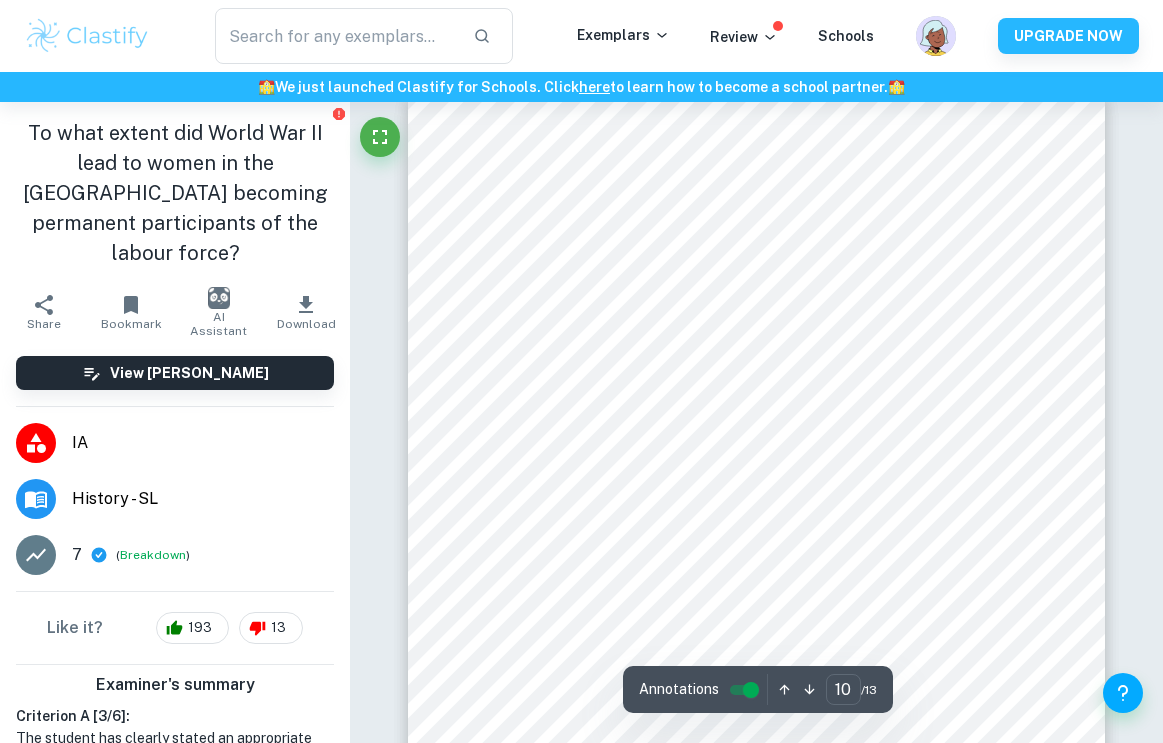 type on "9" 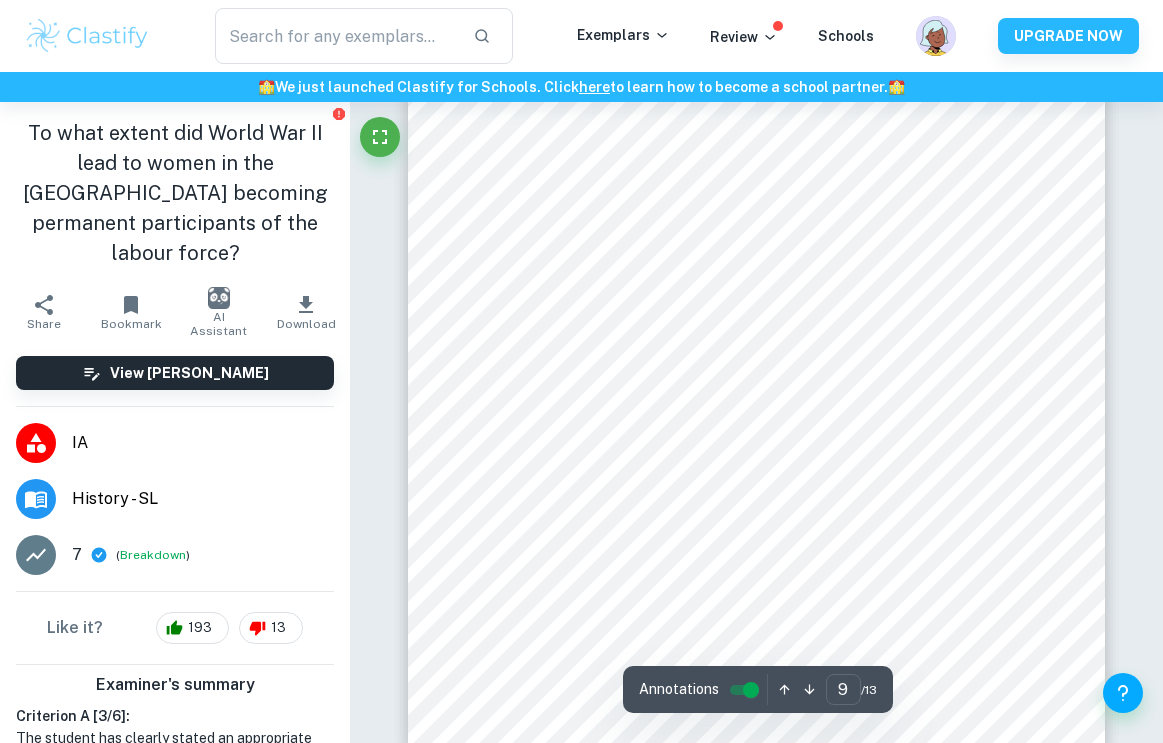 scroll, scrollTop: 8681, scrollLeft: 0, axis: vertical 